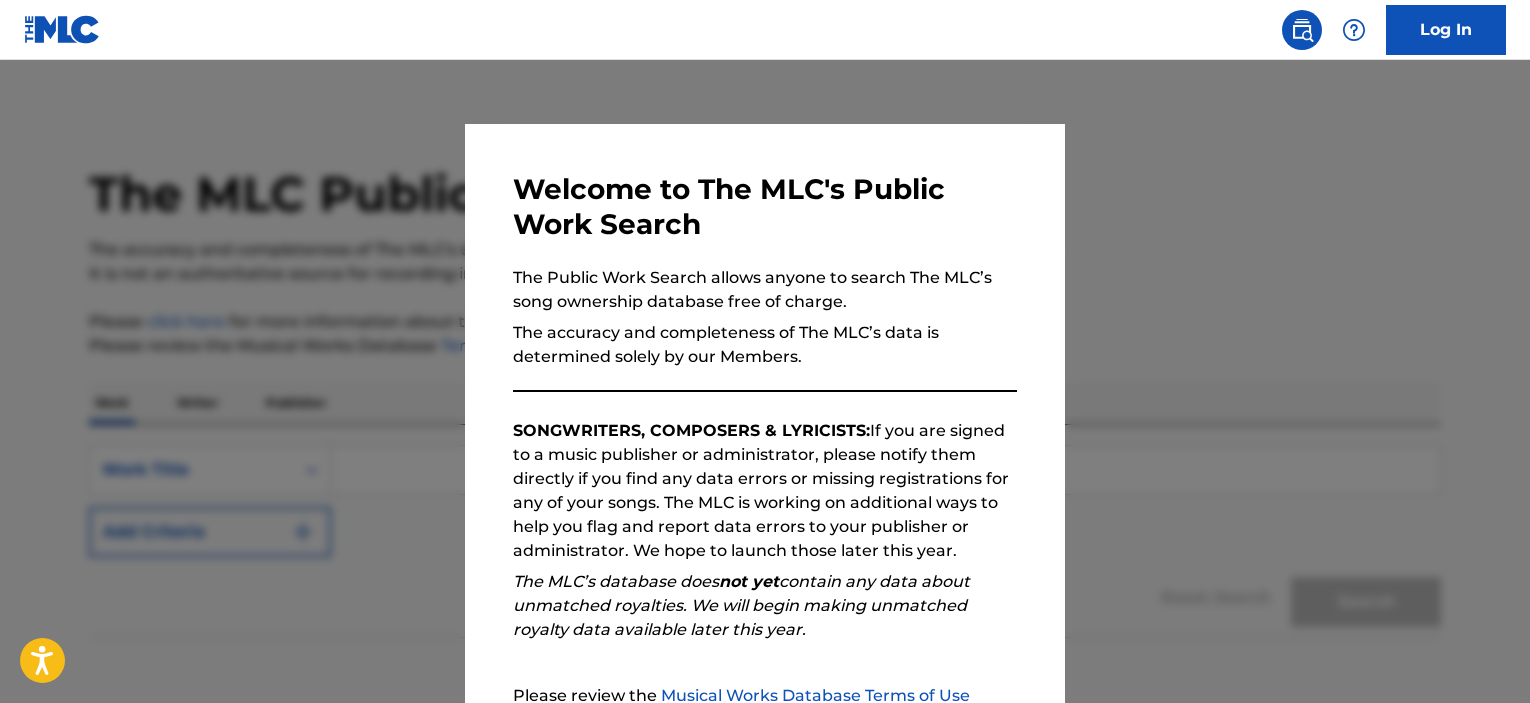 scroll, scrollTop: 0, scrollLeft: 0, axis: both 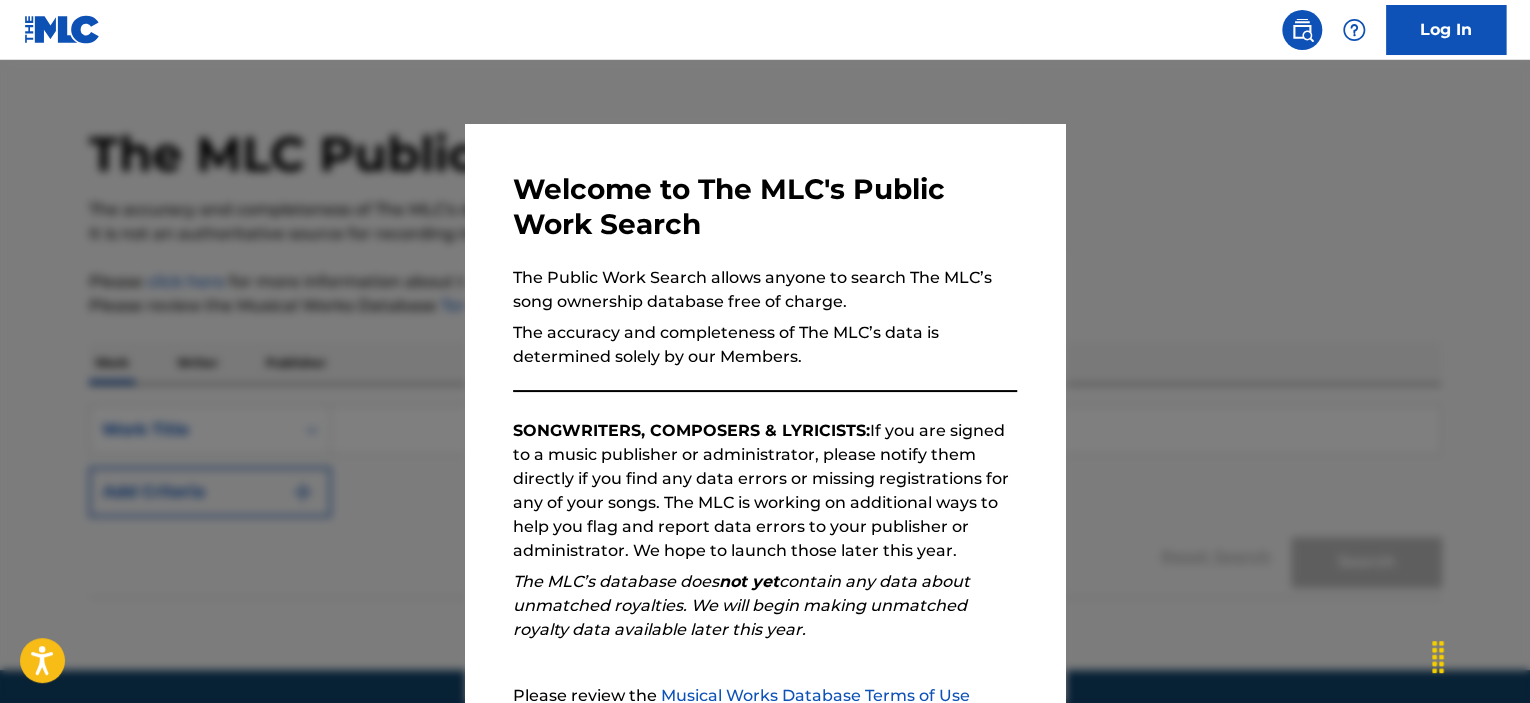 click on "SONGWRITERS, COMPOSERS & LYRICISTS:  If you are signed to a music publisher or administrator, please notify them directly if you find any data errors or missing registrations for any of your songs. The MLC is working on additional ways to help you flag and report data errors to your publisher or administrator. We hope to launch those later this year." at bounding box center (765, 491) 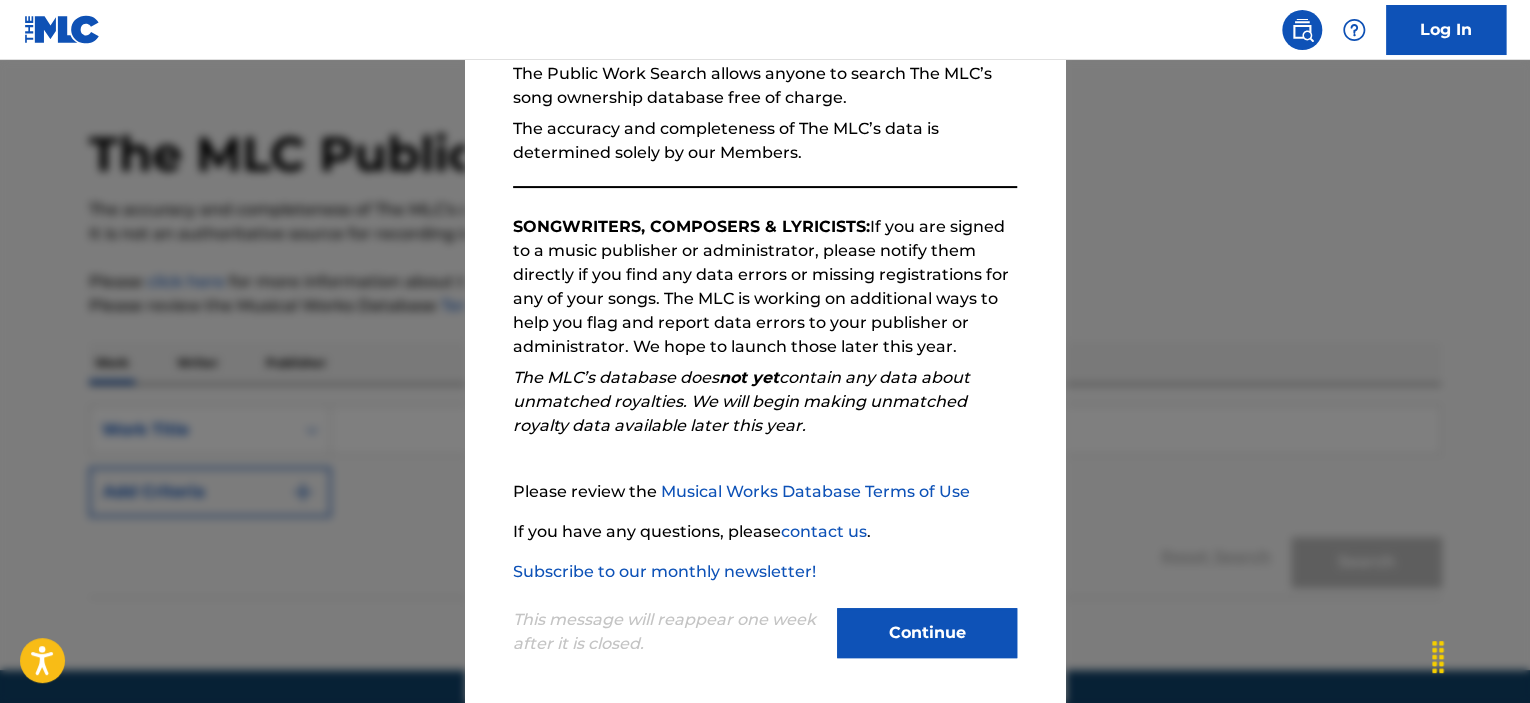scroll, scrollTop: 212, scrollLeft: 0, axis: vertical 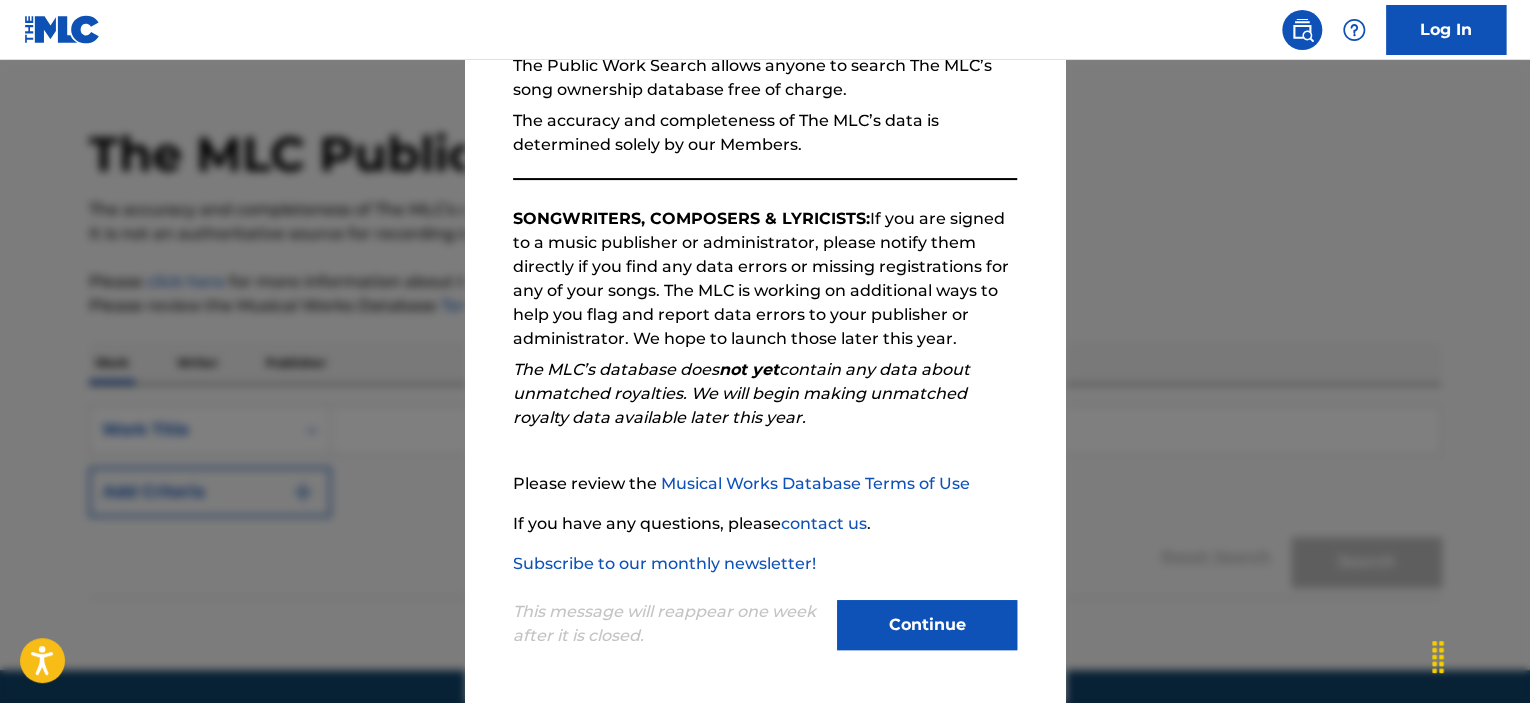 click on "Continue" at bounding box center (927, 625) 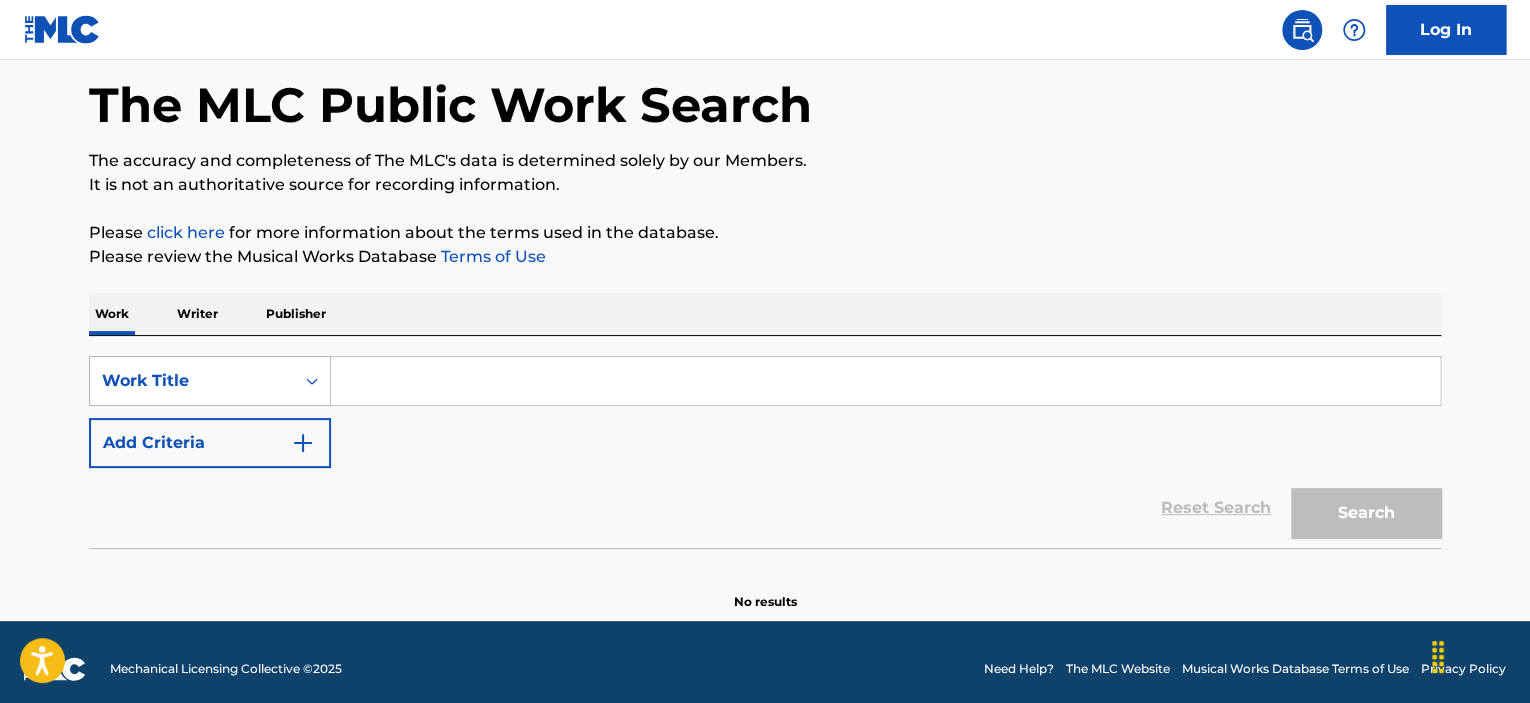 click on "Work Title" at bounding box center [210, 381] 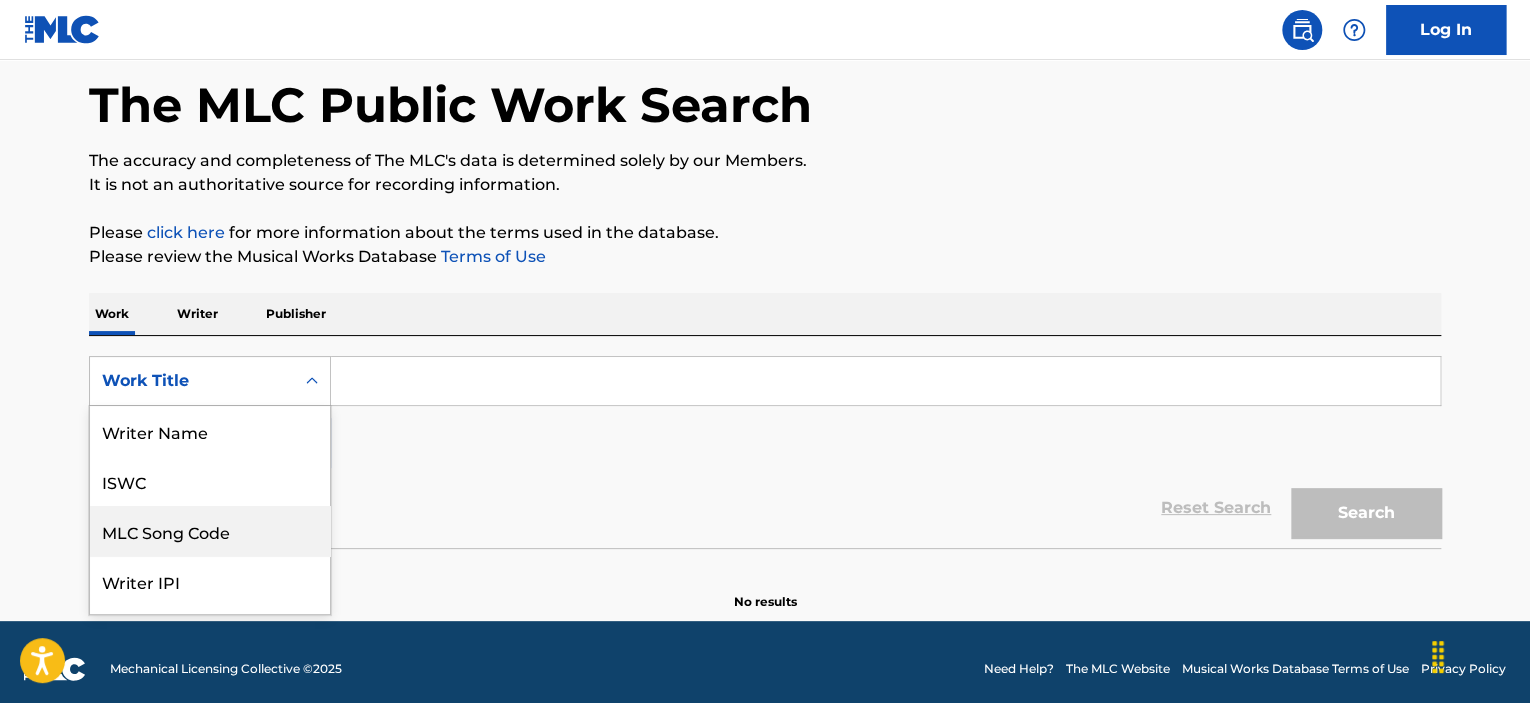 scroll, scrollTop: 92, scrollLeft: 0, axis: vertical 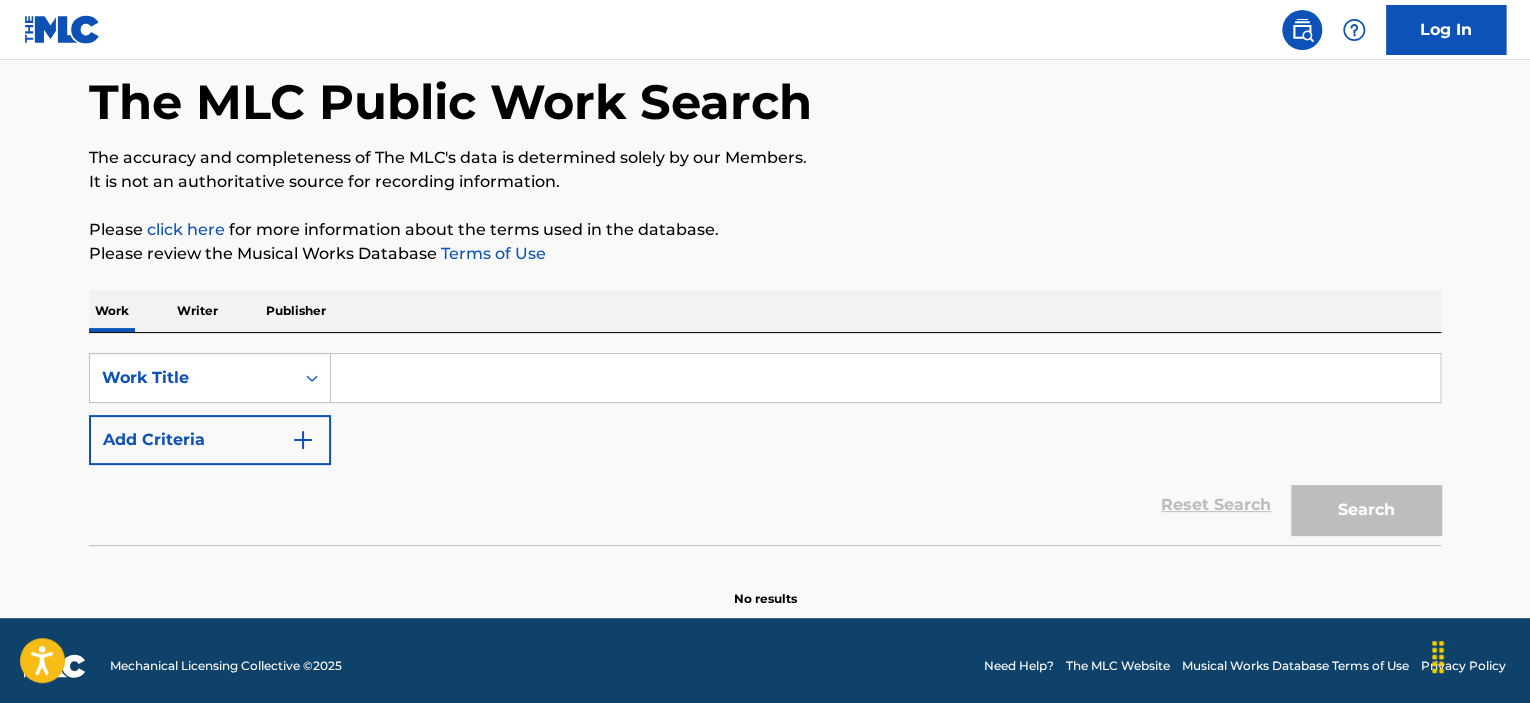 click at bounding box center (885, 378) 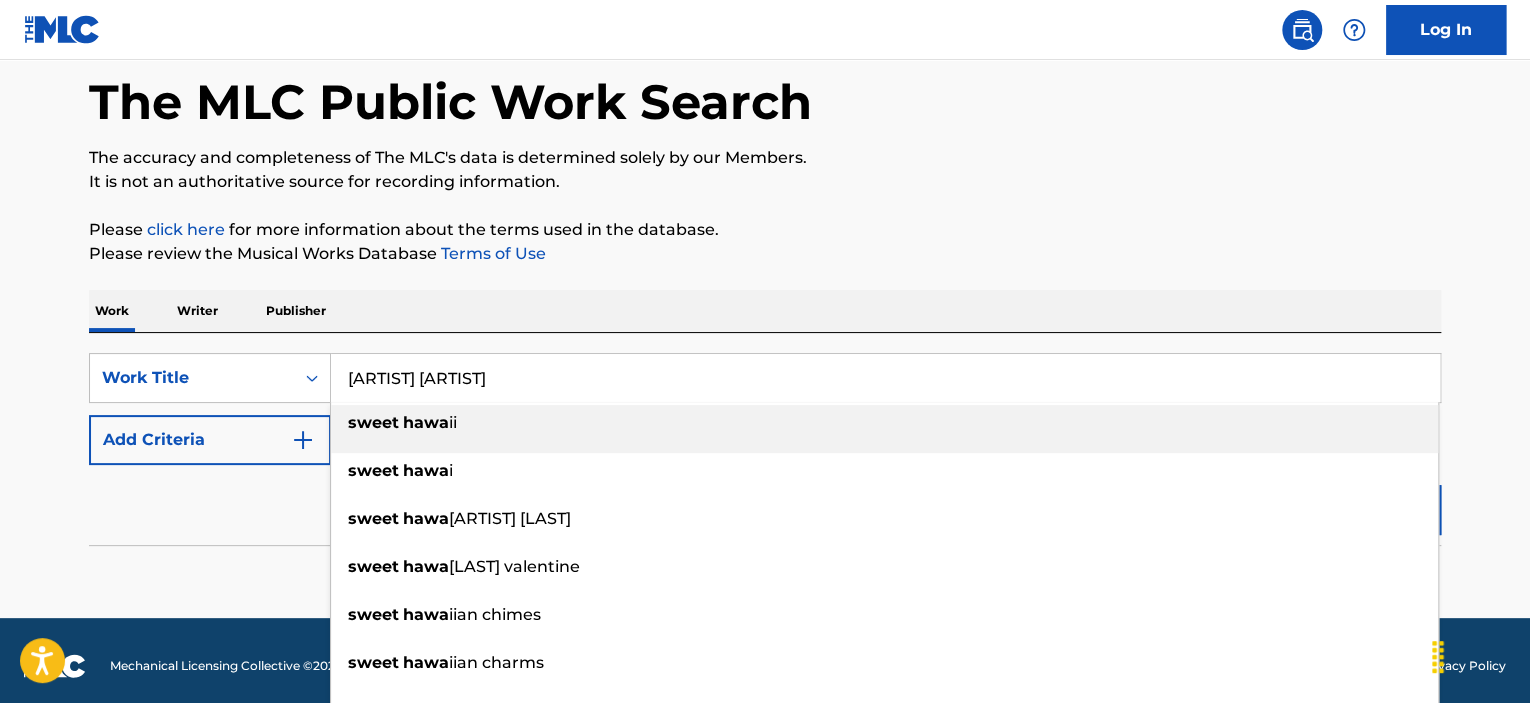 type on "[ARTIST] [ARTIST]" 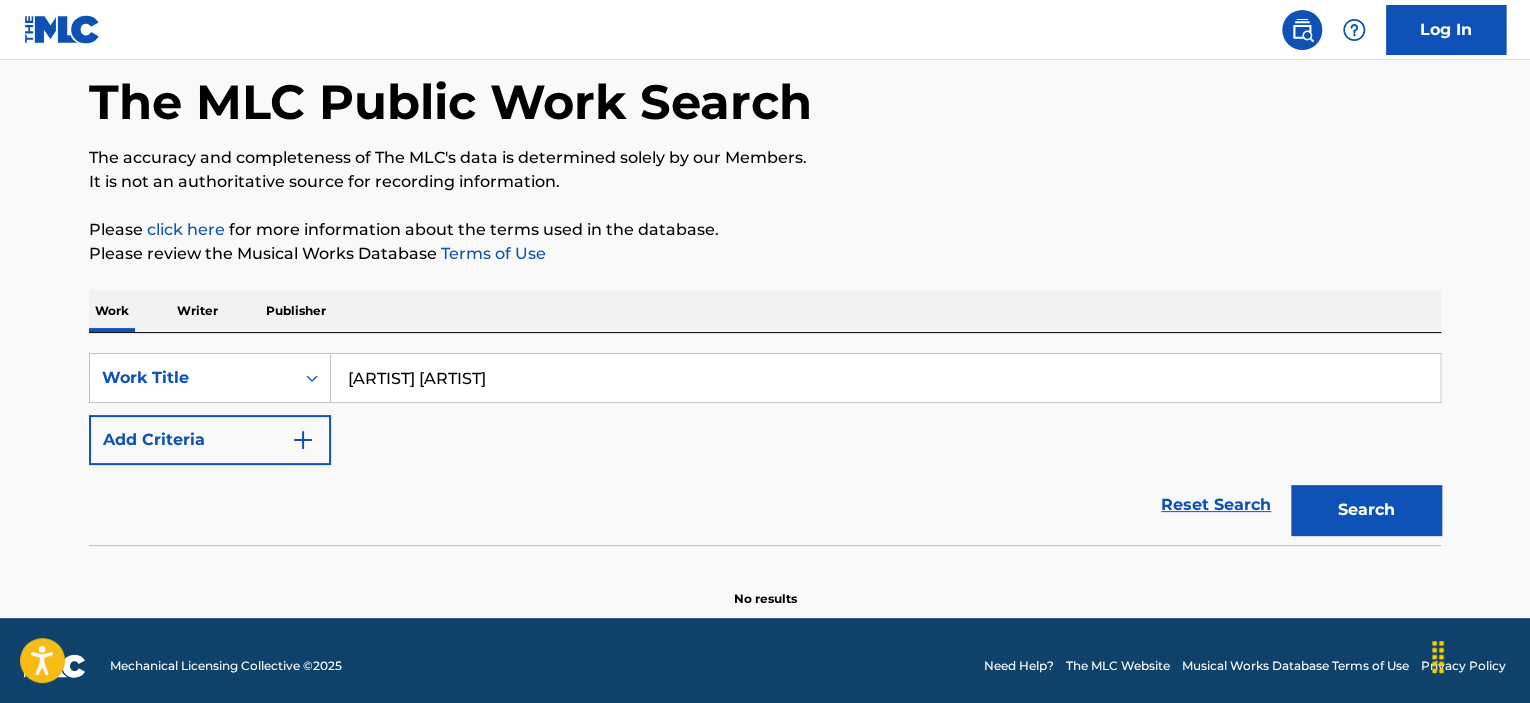 click on "Search" at bounding box center [1366, 510] 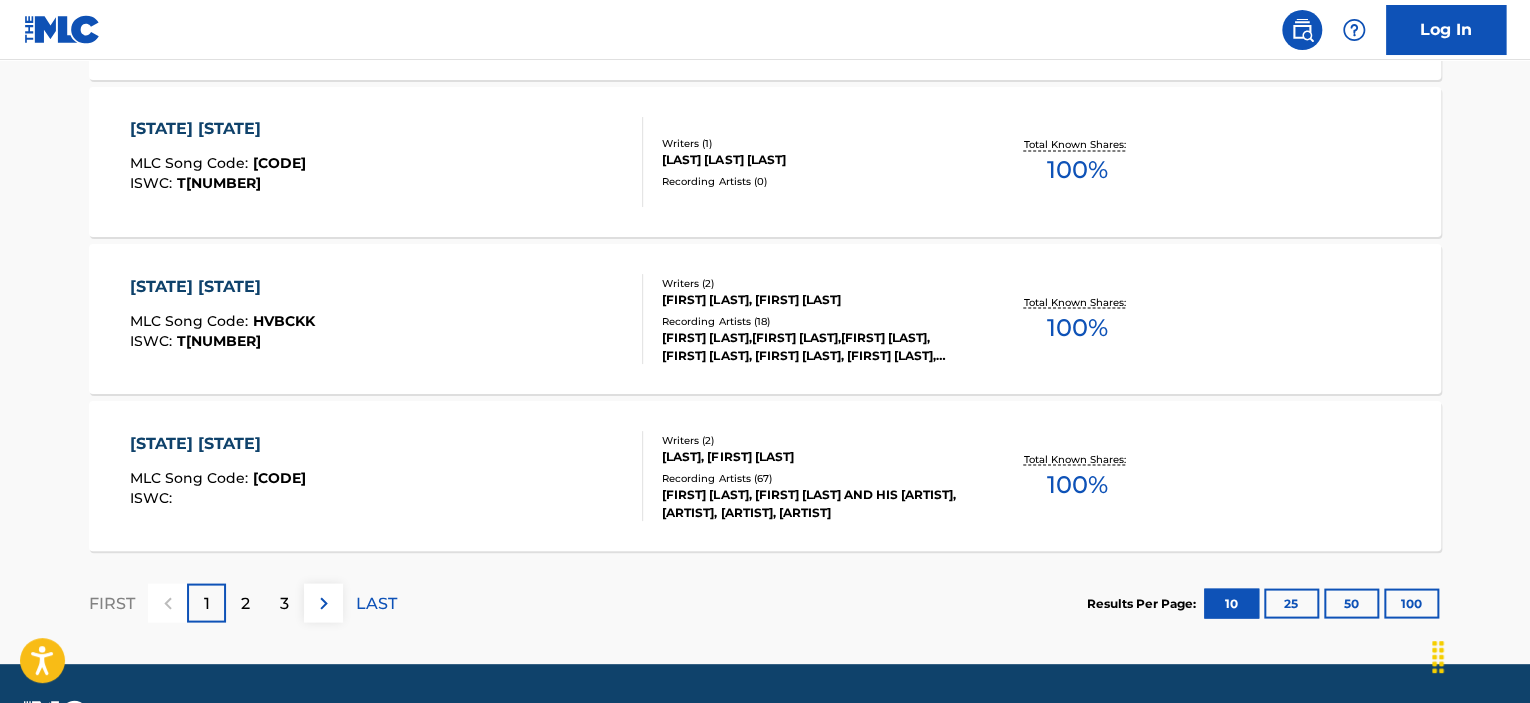 scroll, scrollTop: 1732, scrollLeft: 0, axis: vertical 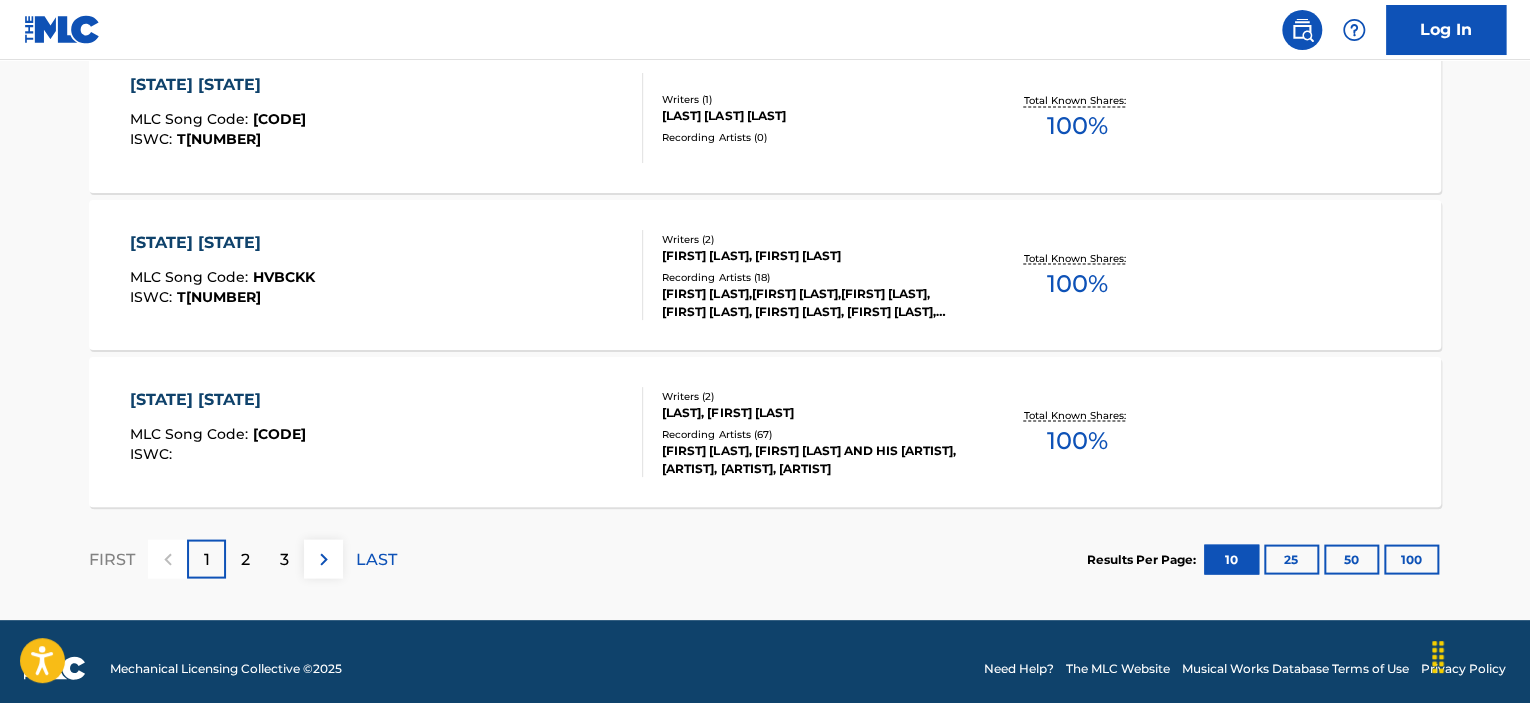 click on "2" at bounding box center (245, 559) 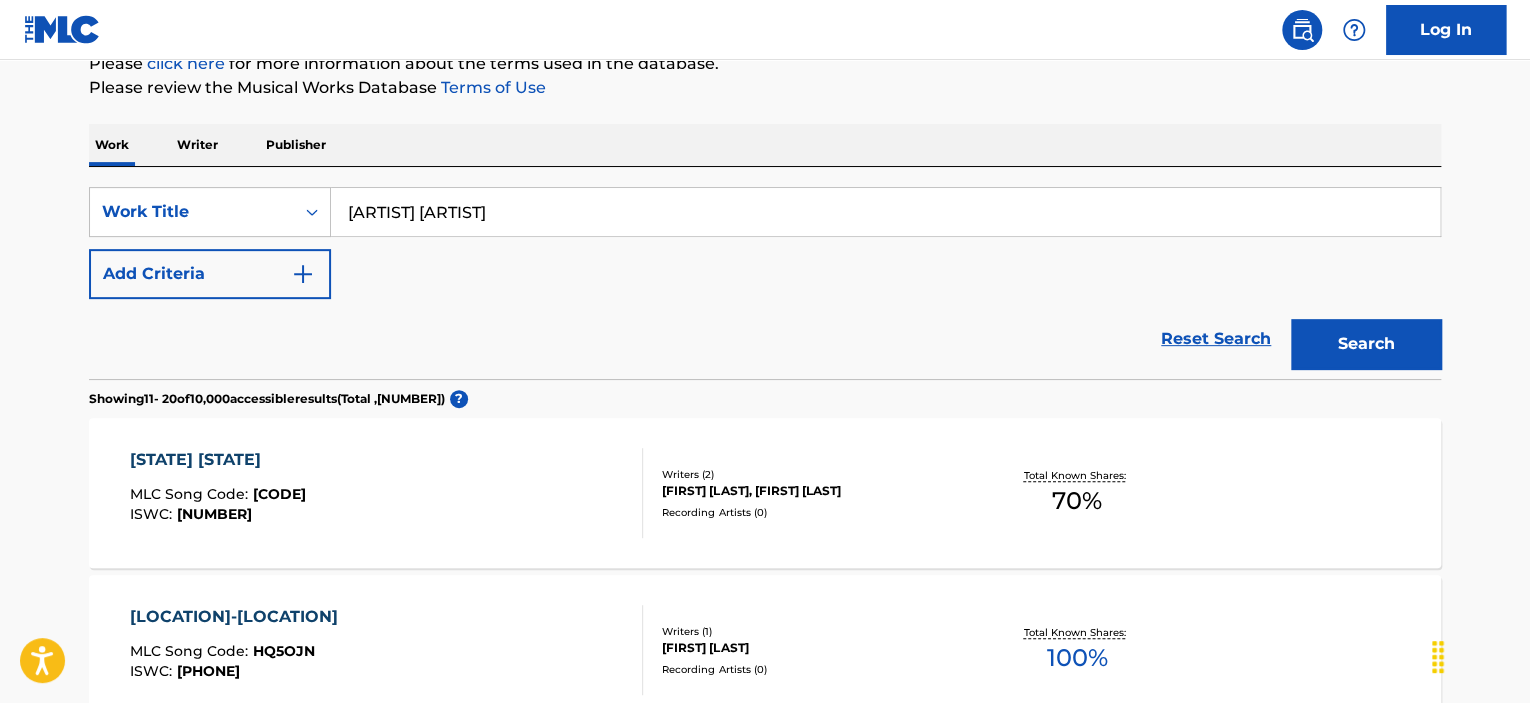 scroll, scrollTop: 212, scrollLeft: 0, axis: vertical 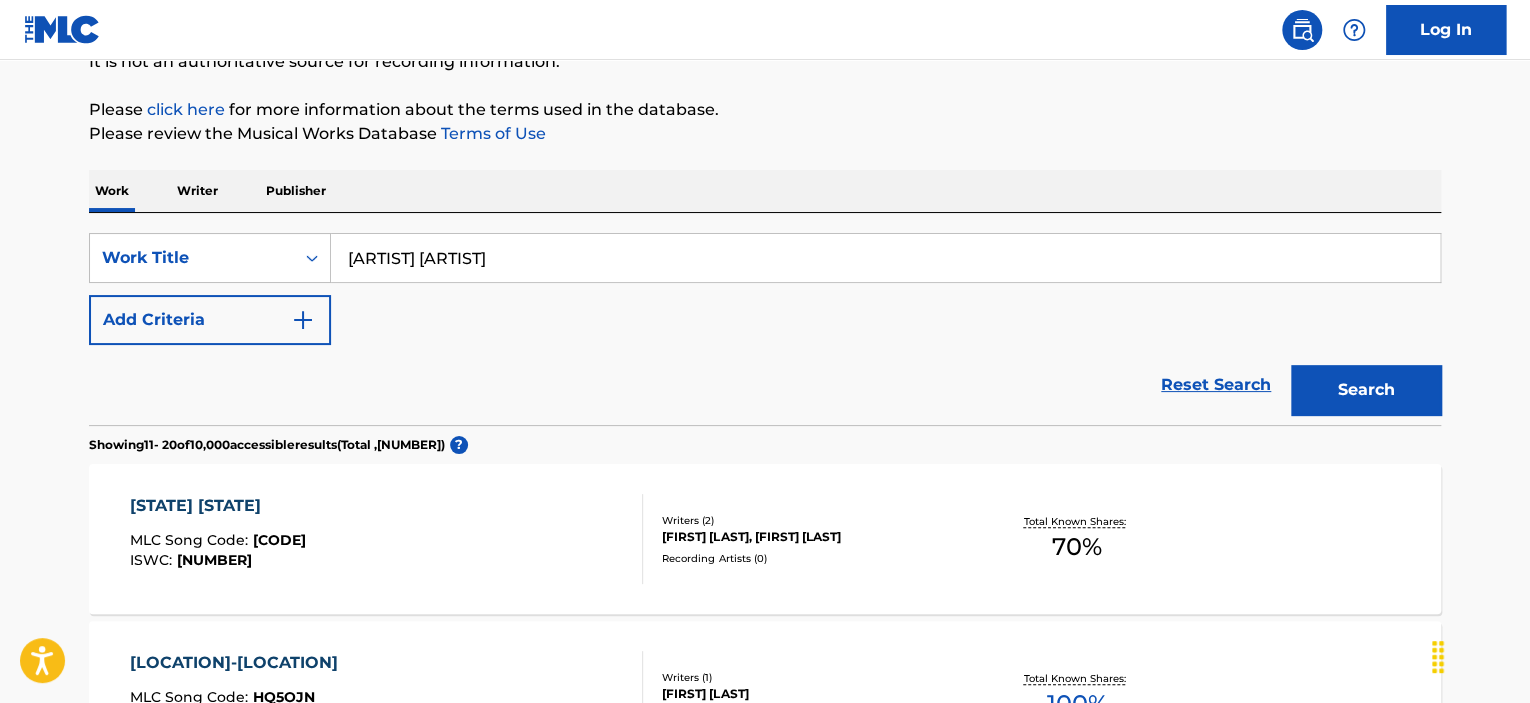 click at bounding box center (303, 320) 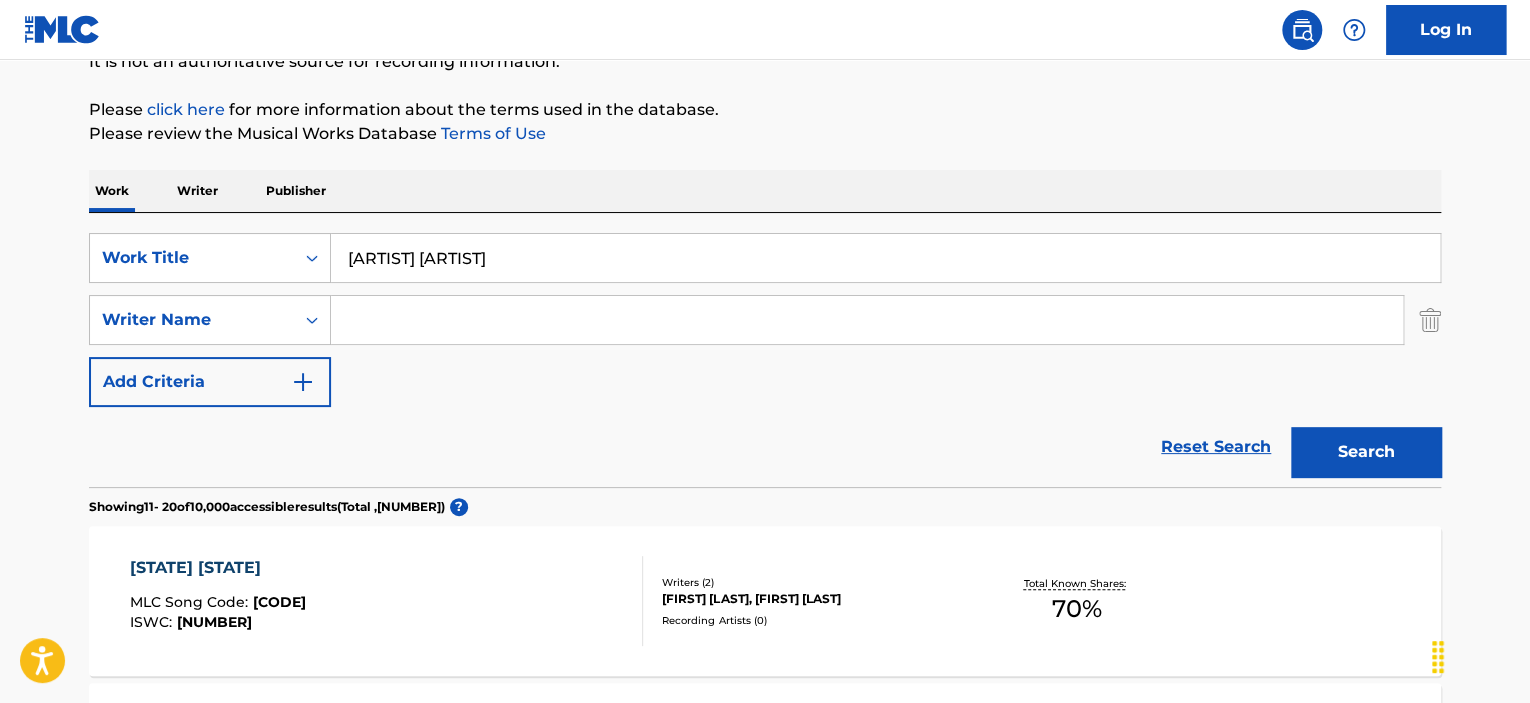 click at bounding box center [867, 320] 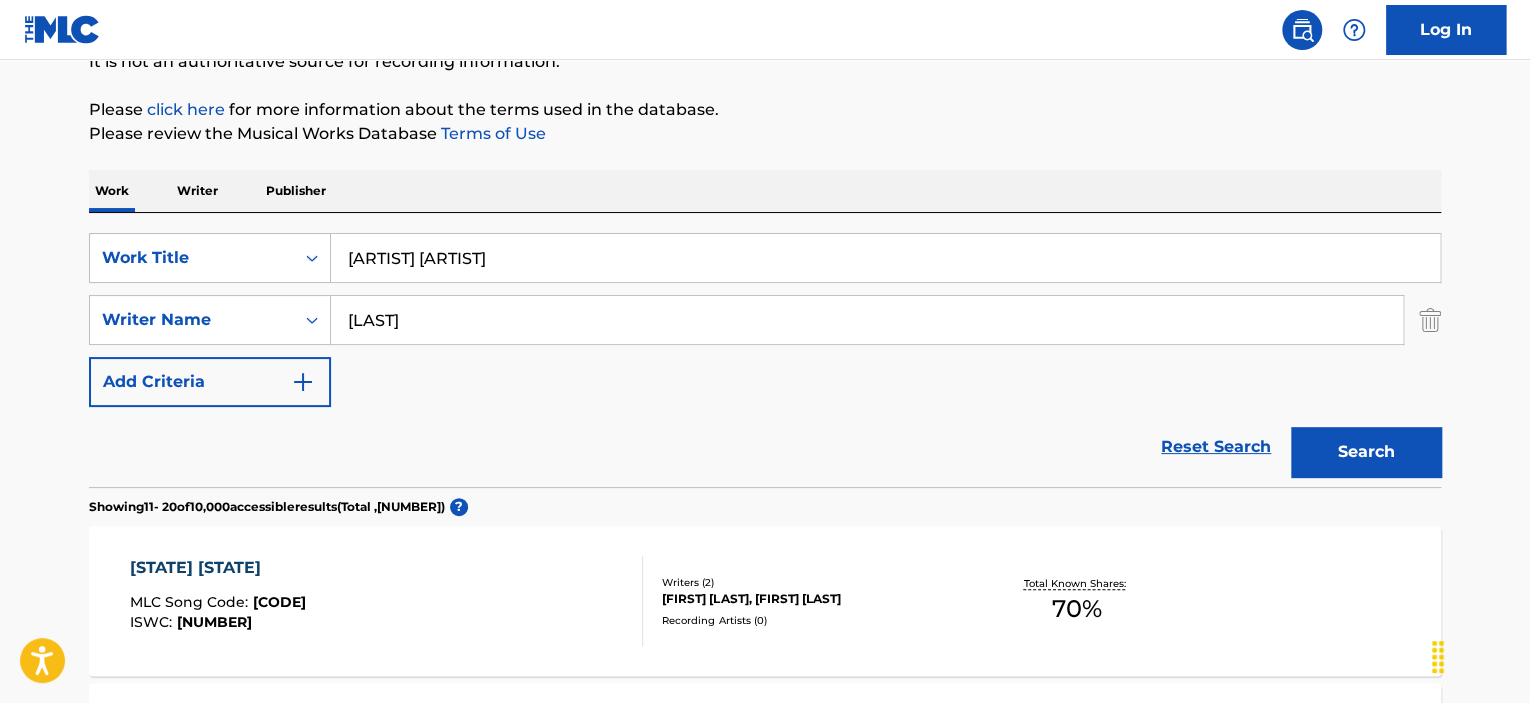 type on "[LAST]" 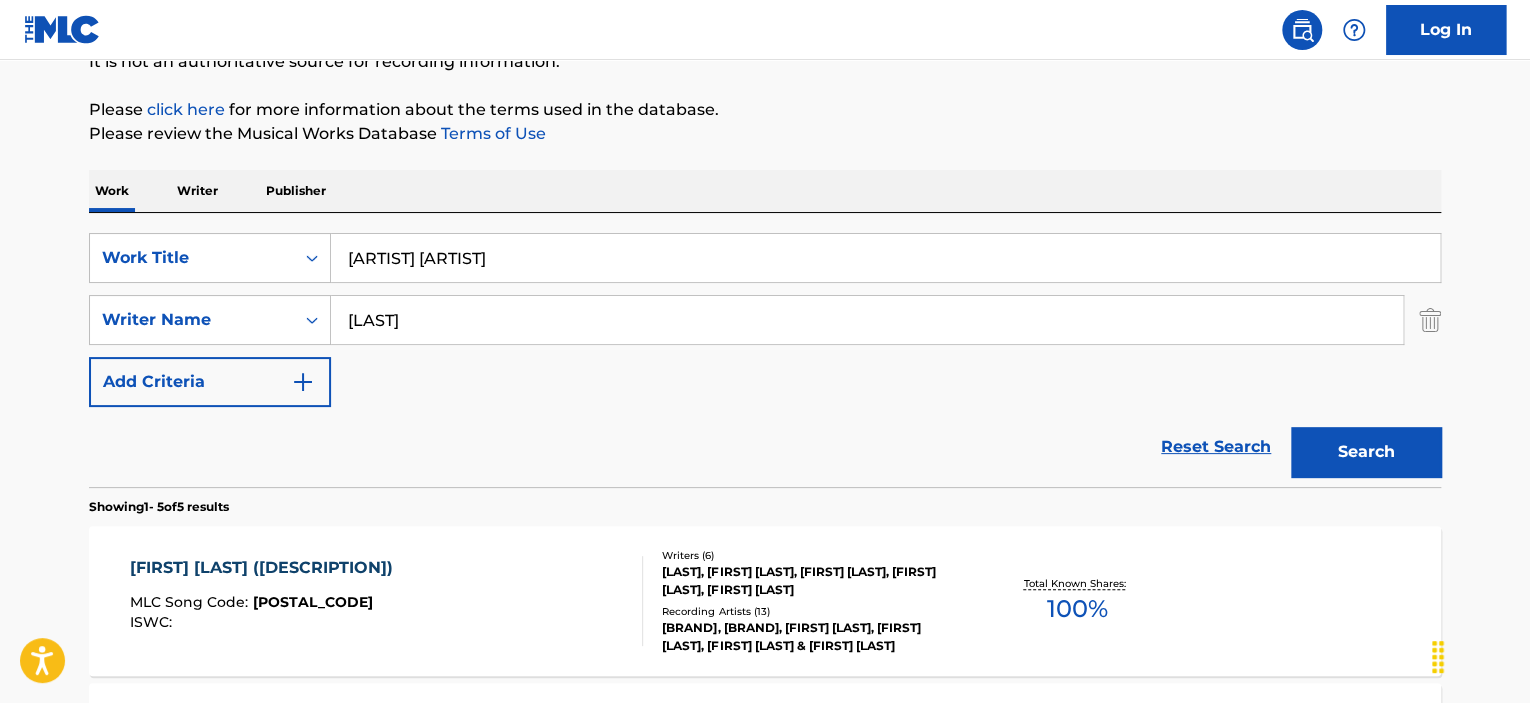 click on "[ARTIST] [ARTIST]" at bounding box center [885, 258] 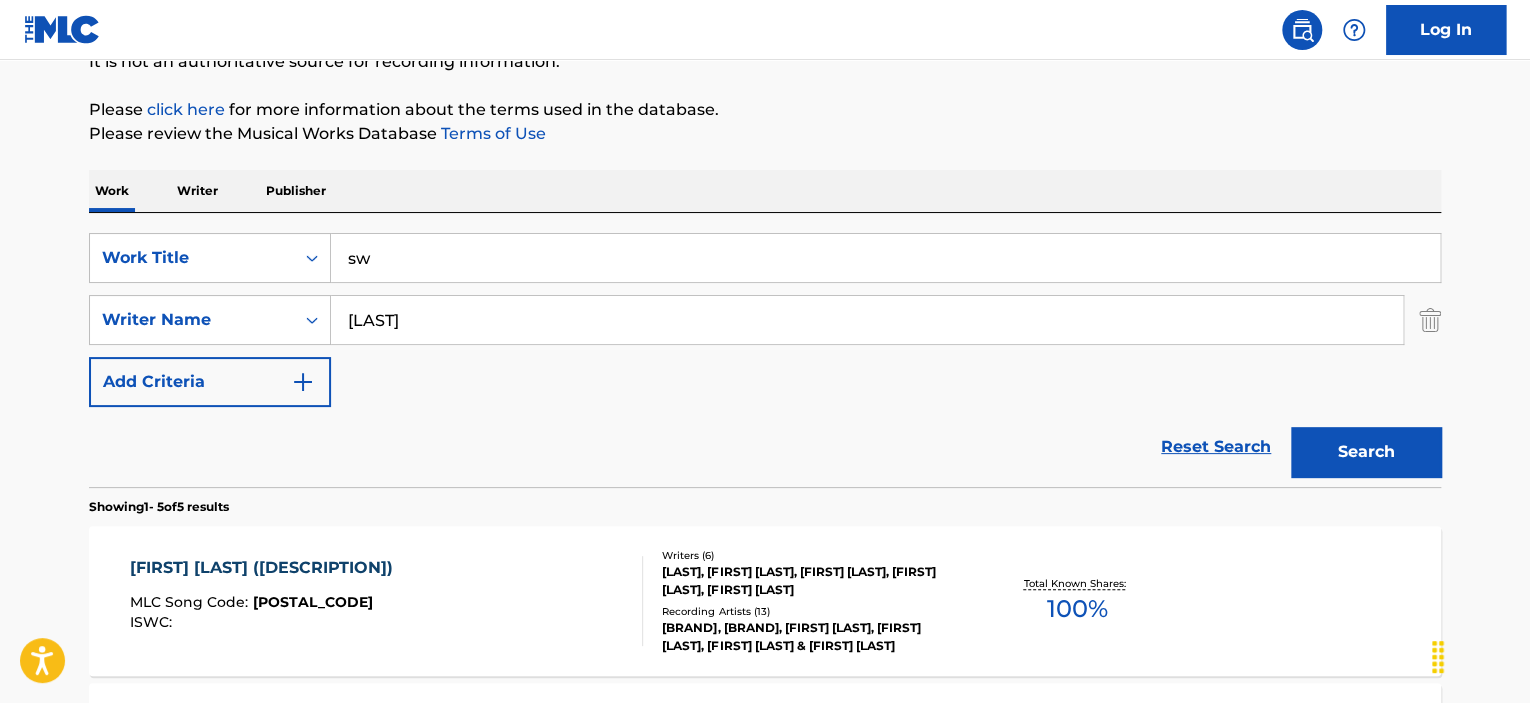 type on "s" 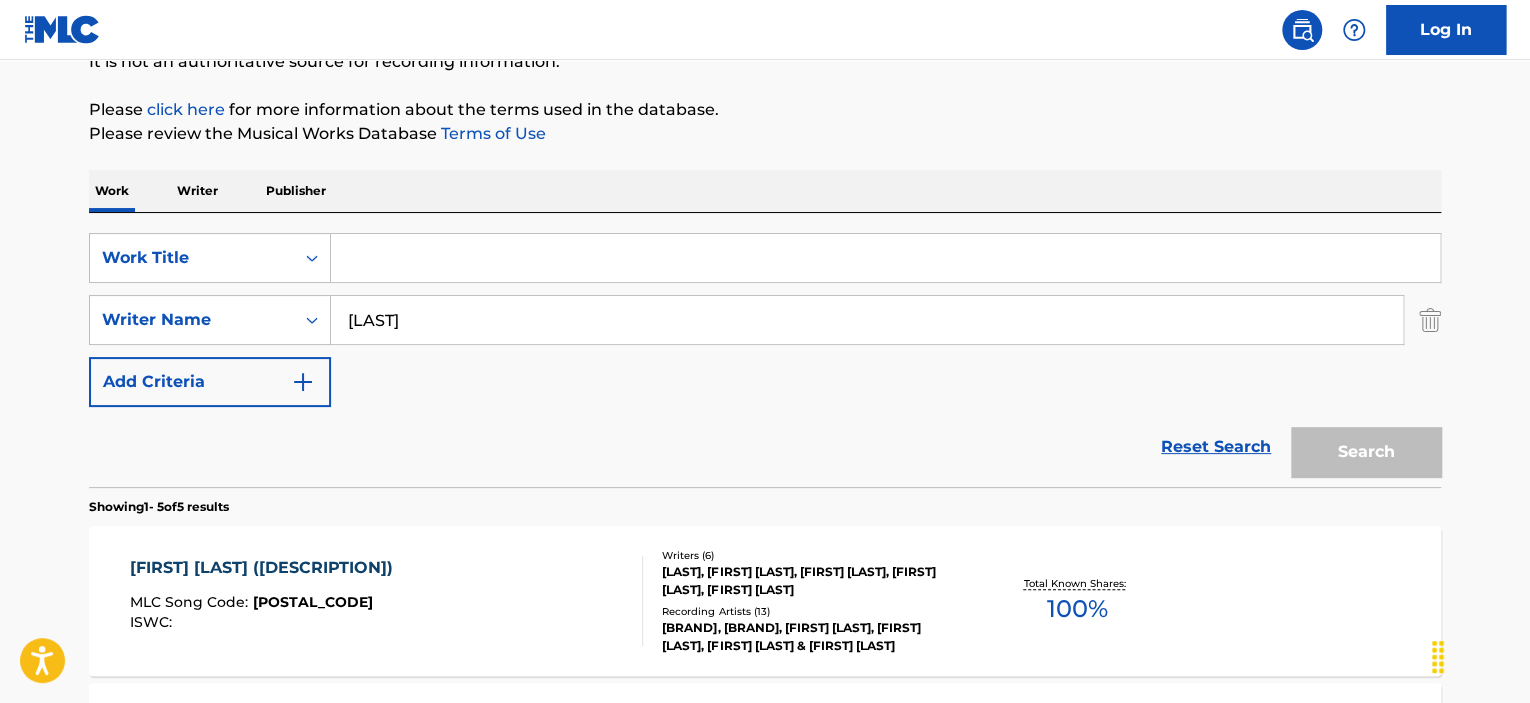 type 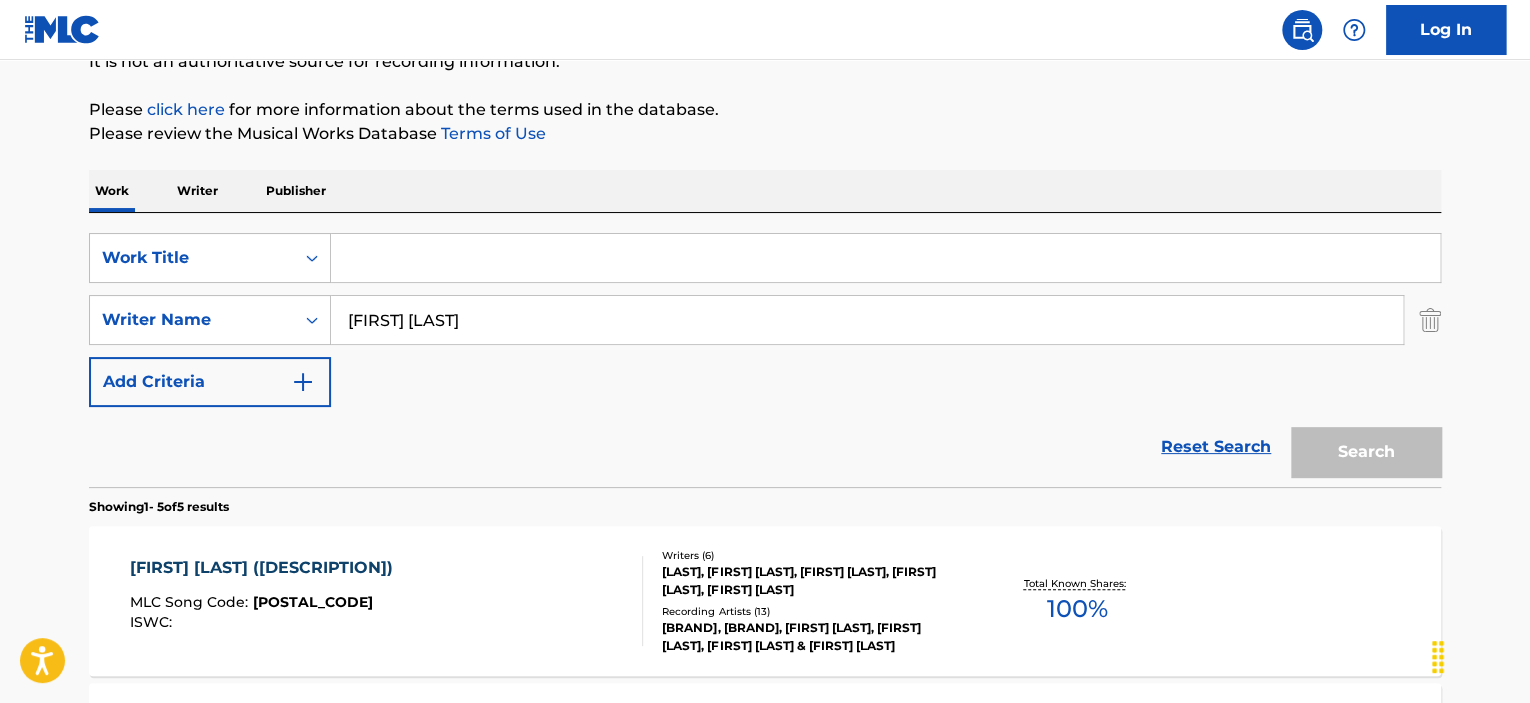 type on "[FIRST] [LAST]" 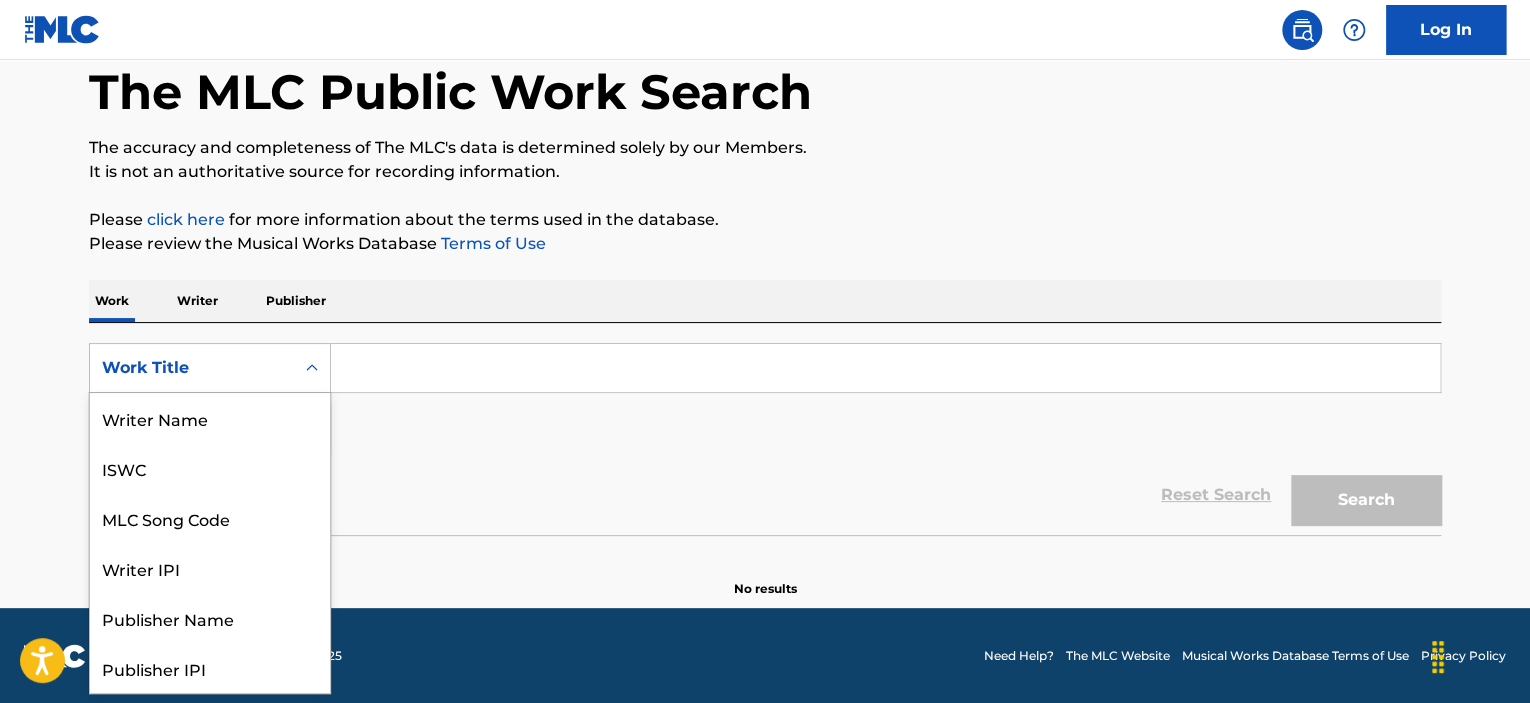 click 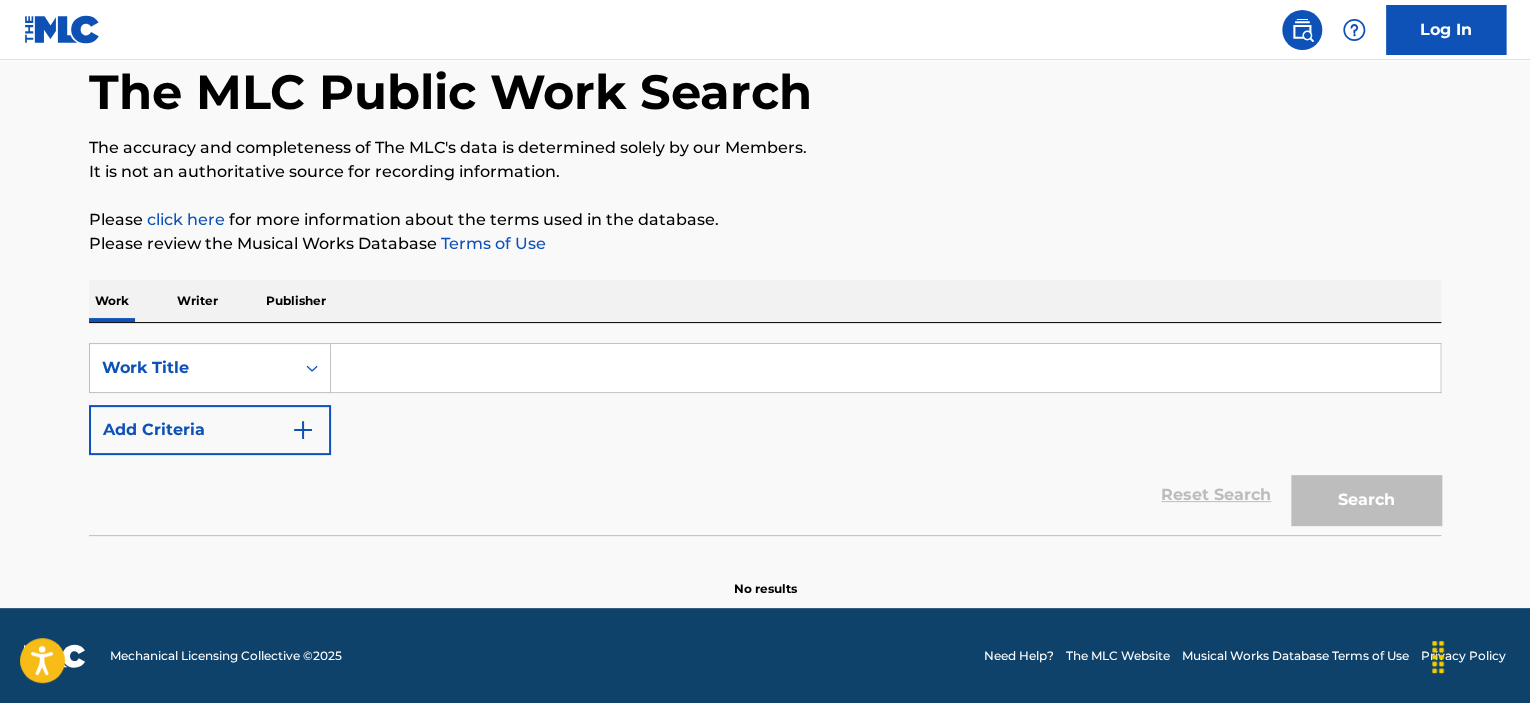 click at bounding box center (885, 368) 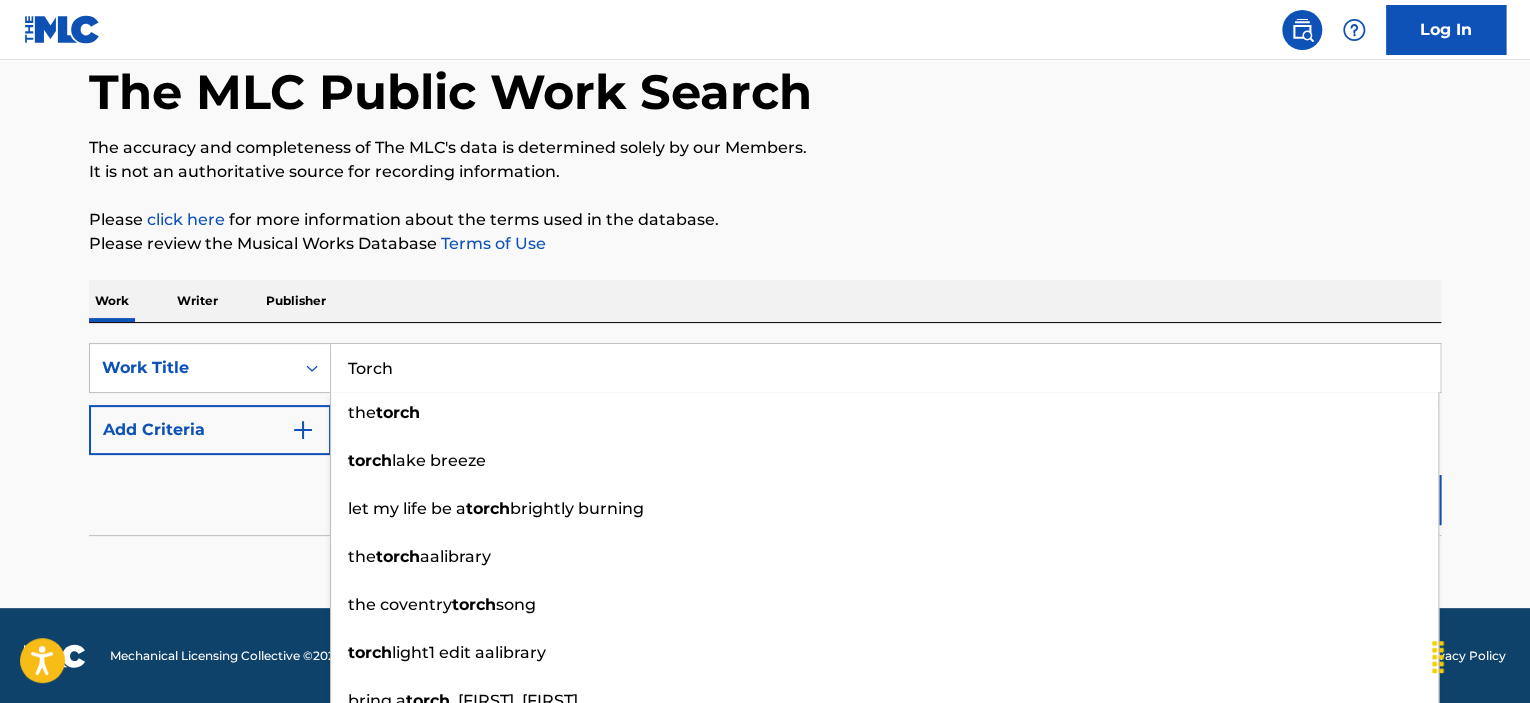 type on "Torch" 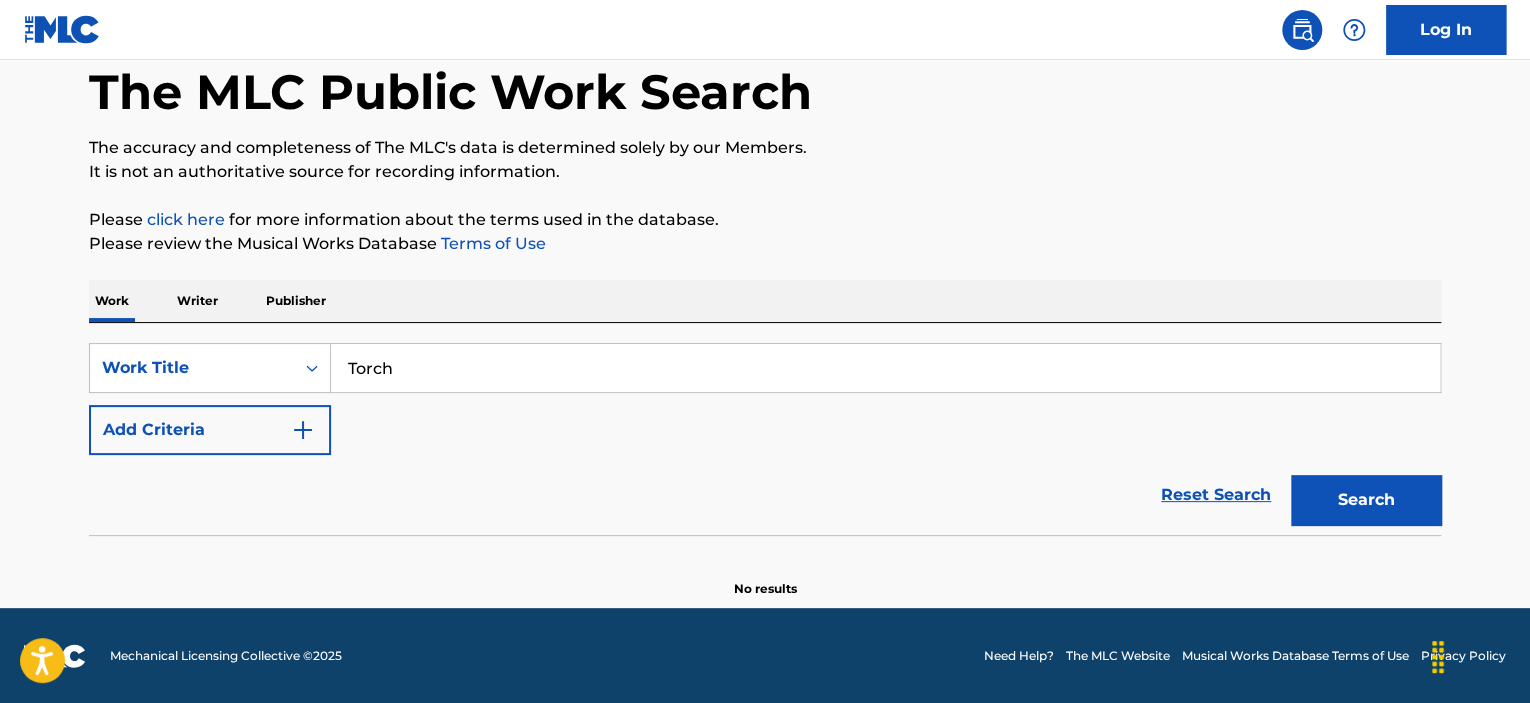 click at bounding box center [303, 430] 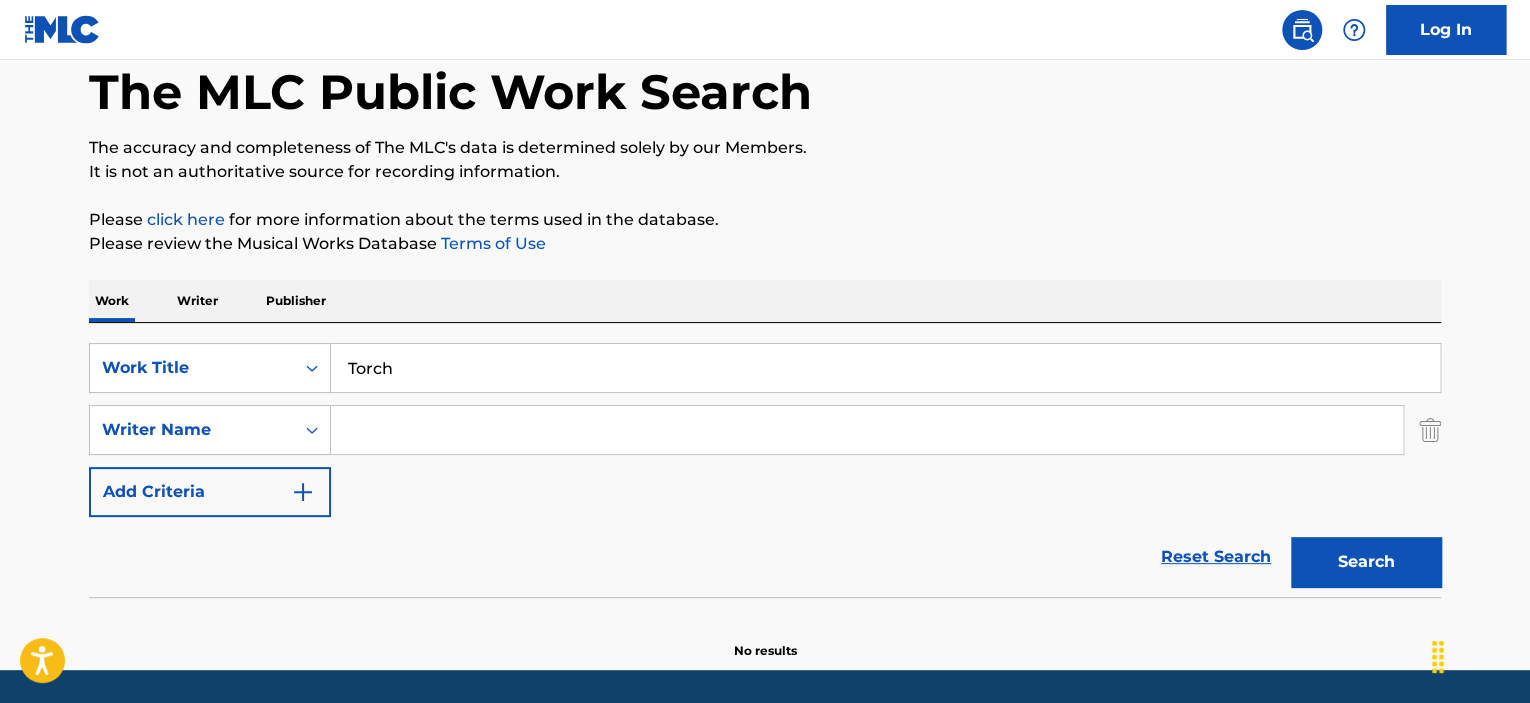 click at bounding box center (867, 430) 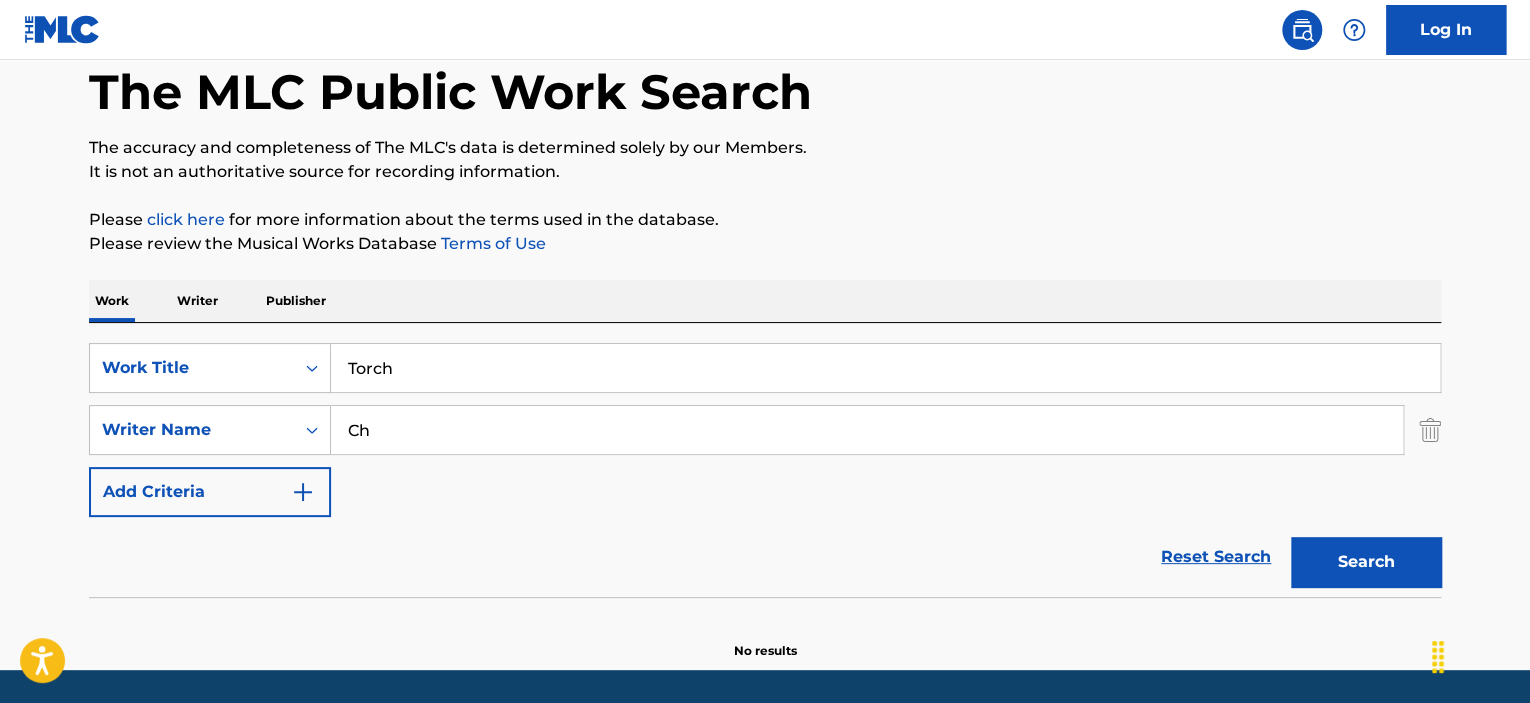 type on "C" 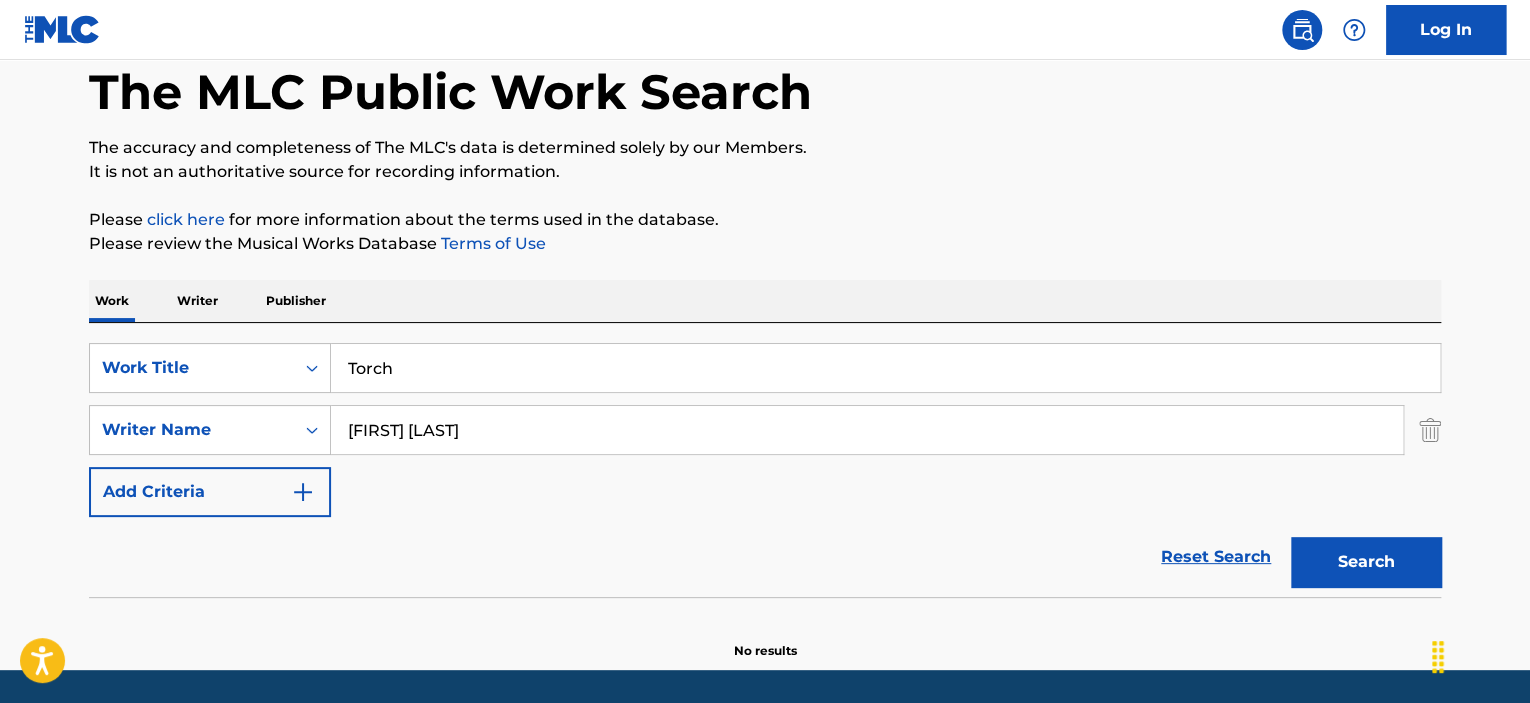 type on "[FIRST] [LAST]" 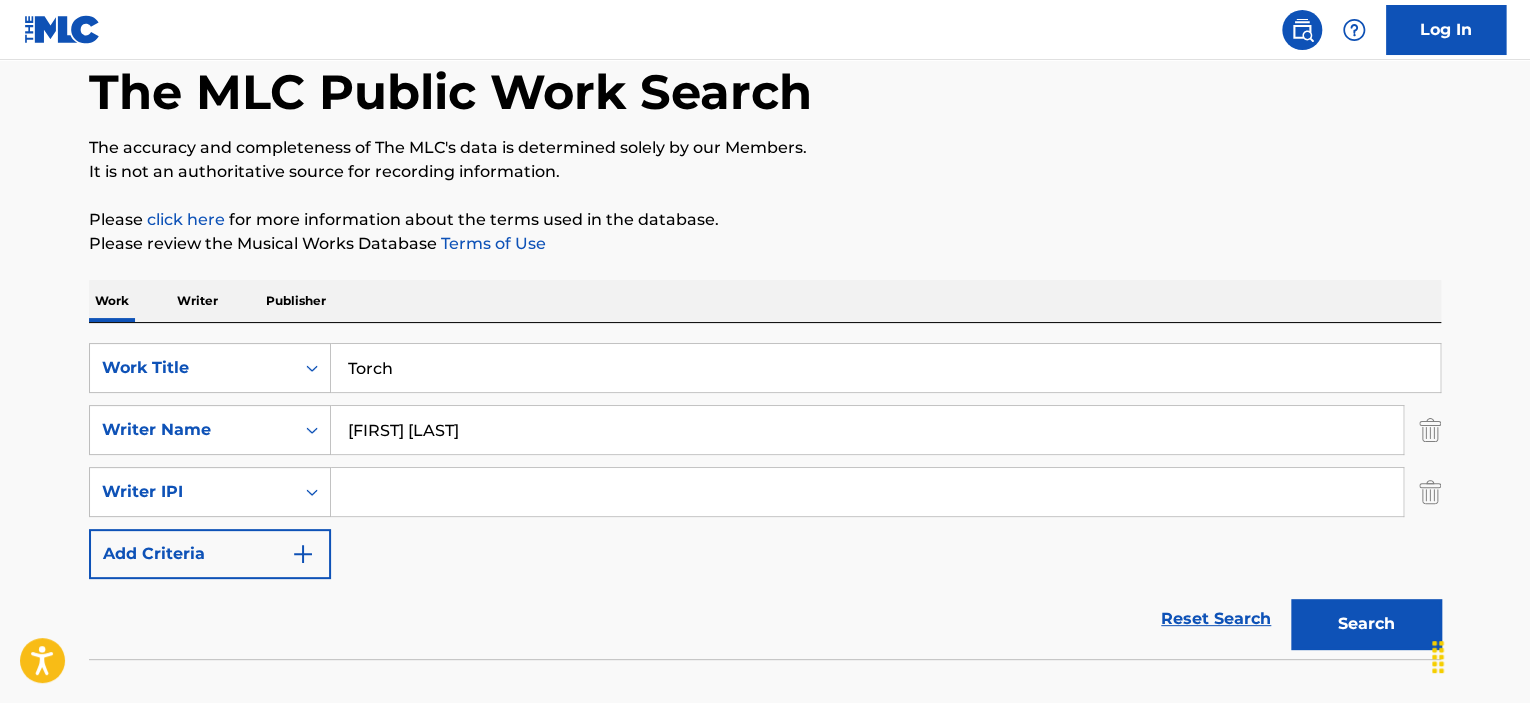 click on "Search" at bounding box center (1366, 624) 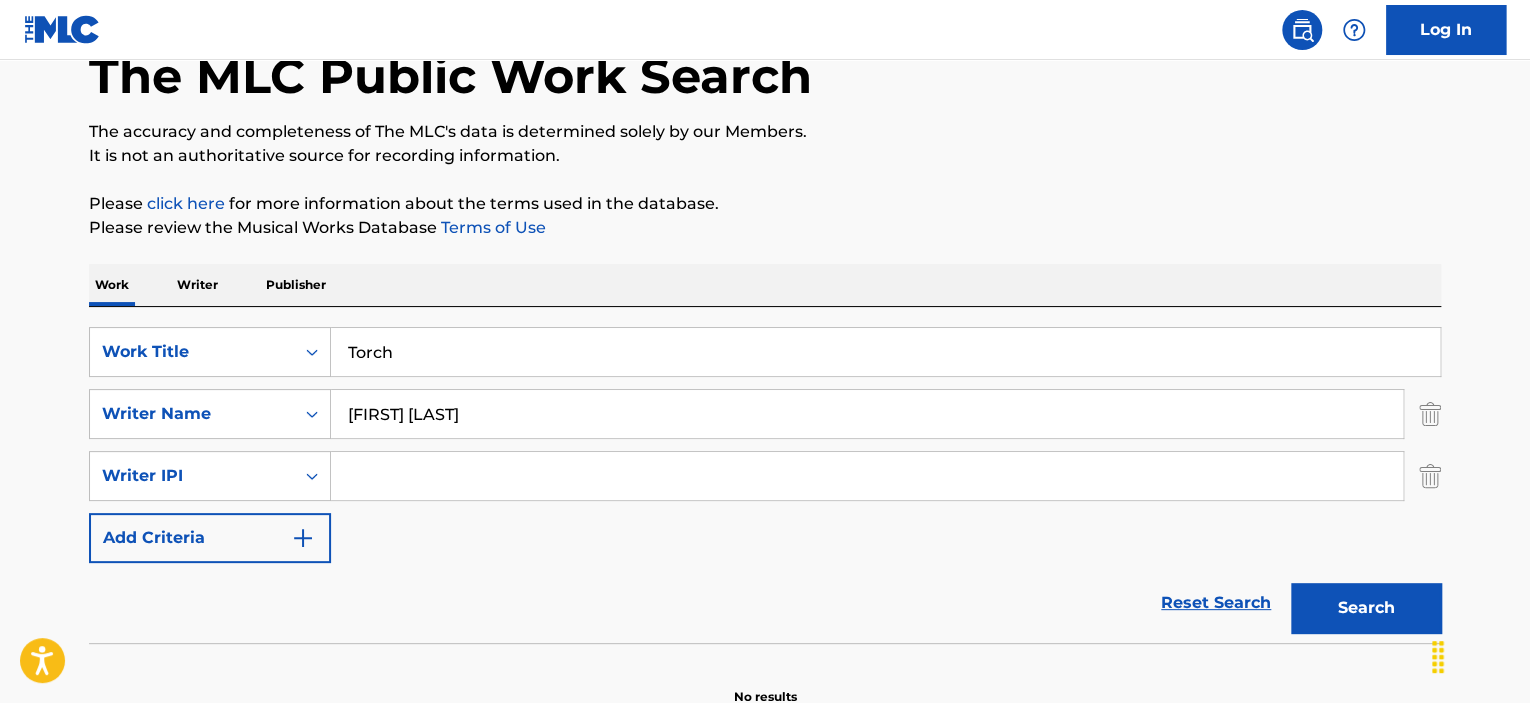 scroll, scrollTop: 87, scrollLeft: 0, axis: vertical 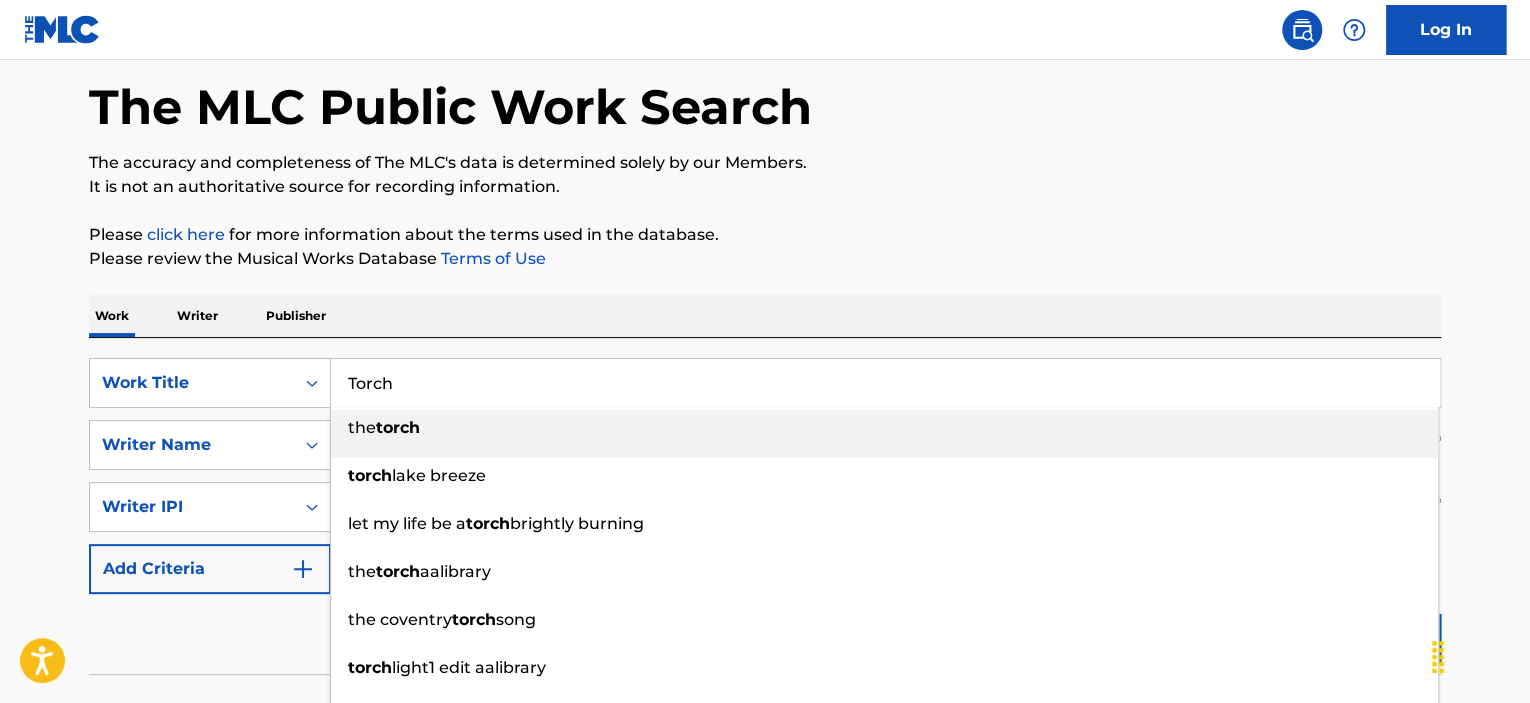 click on "Torch" at bounding box center [885, 383] 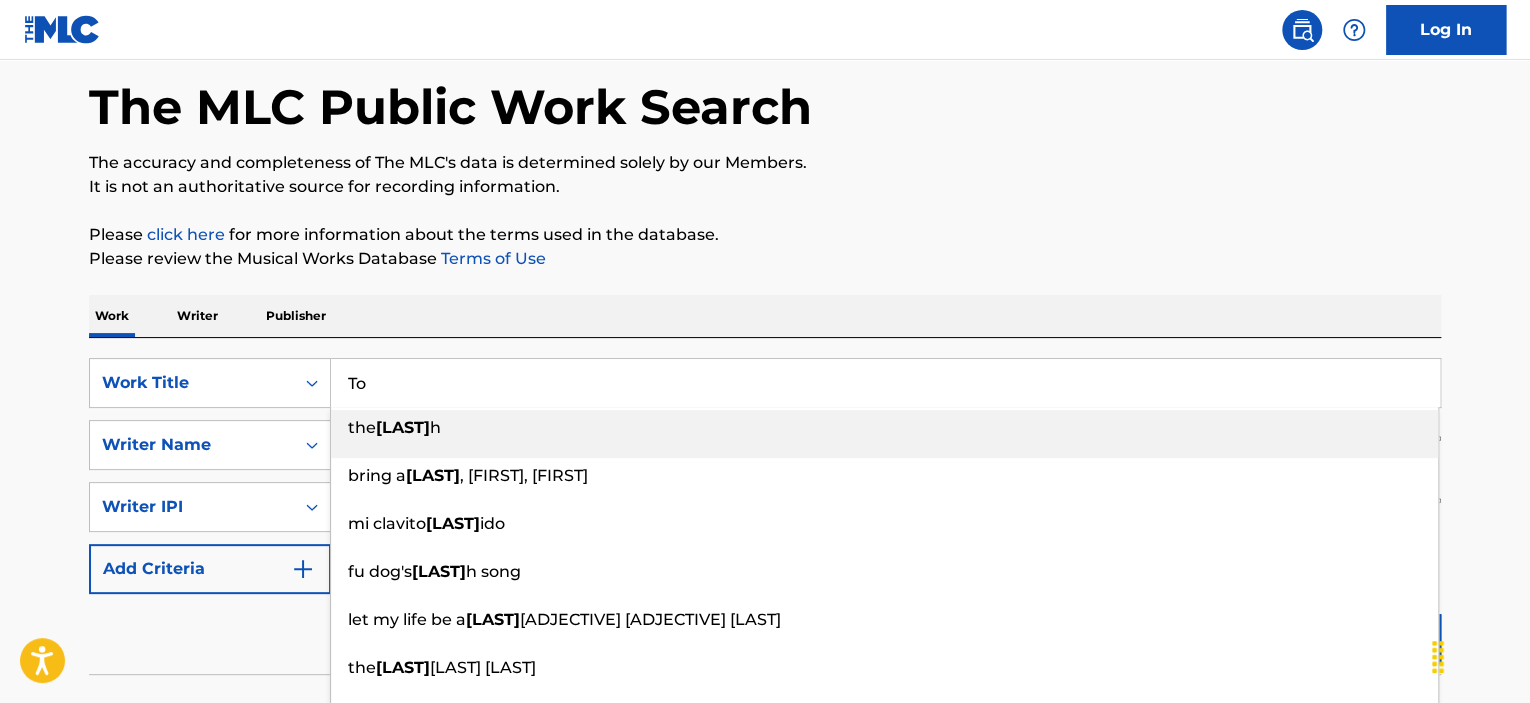 type on "T" 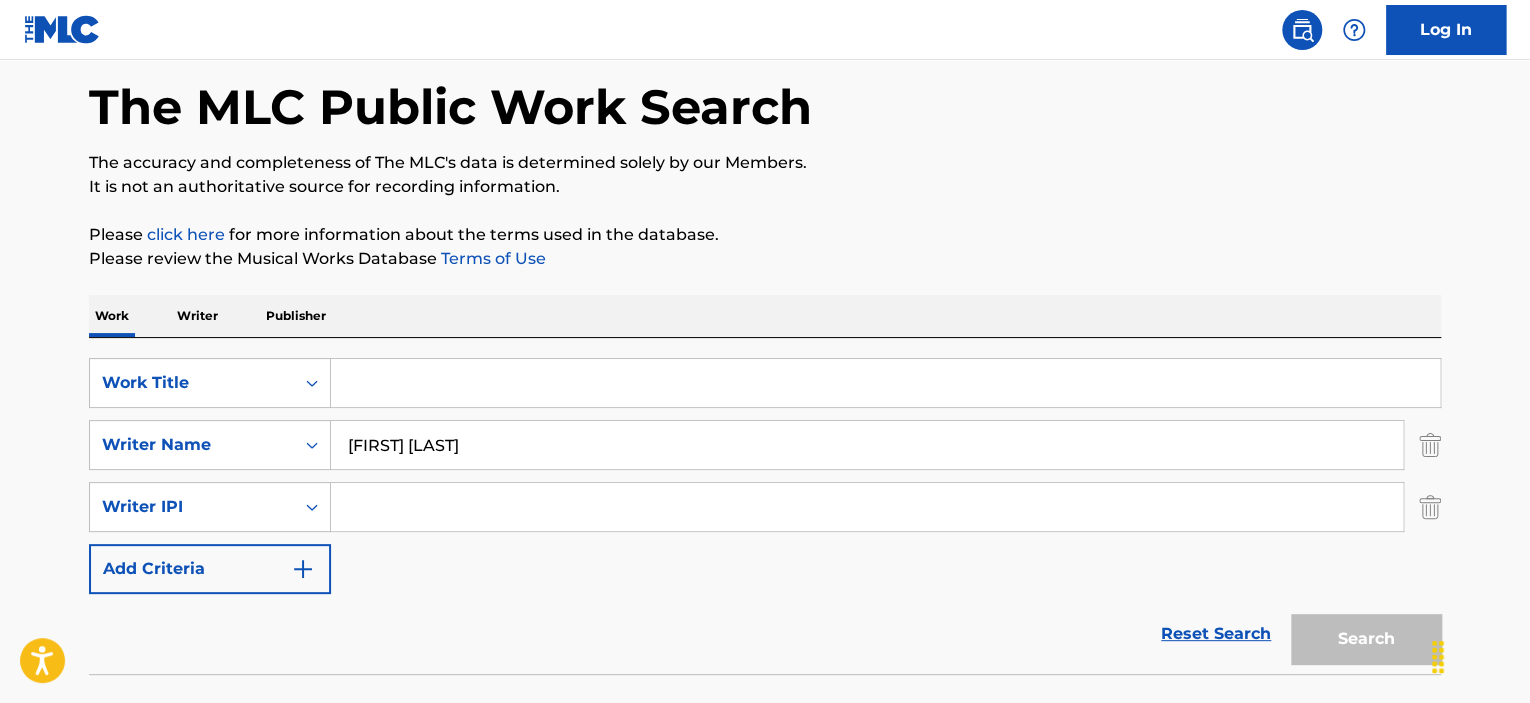 type 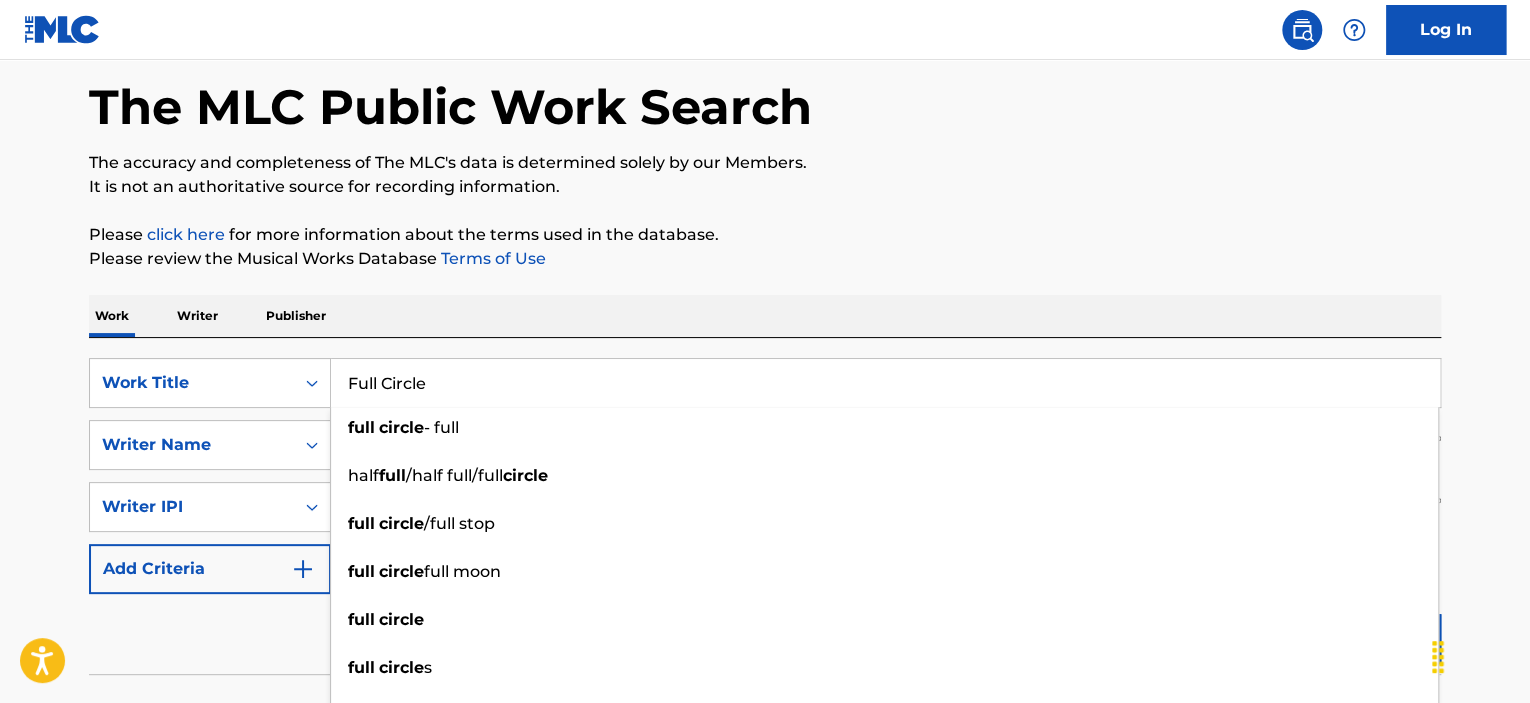 click on "Full Circle" at bounding box center [885, 383] 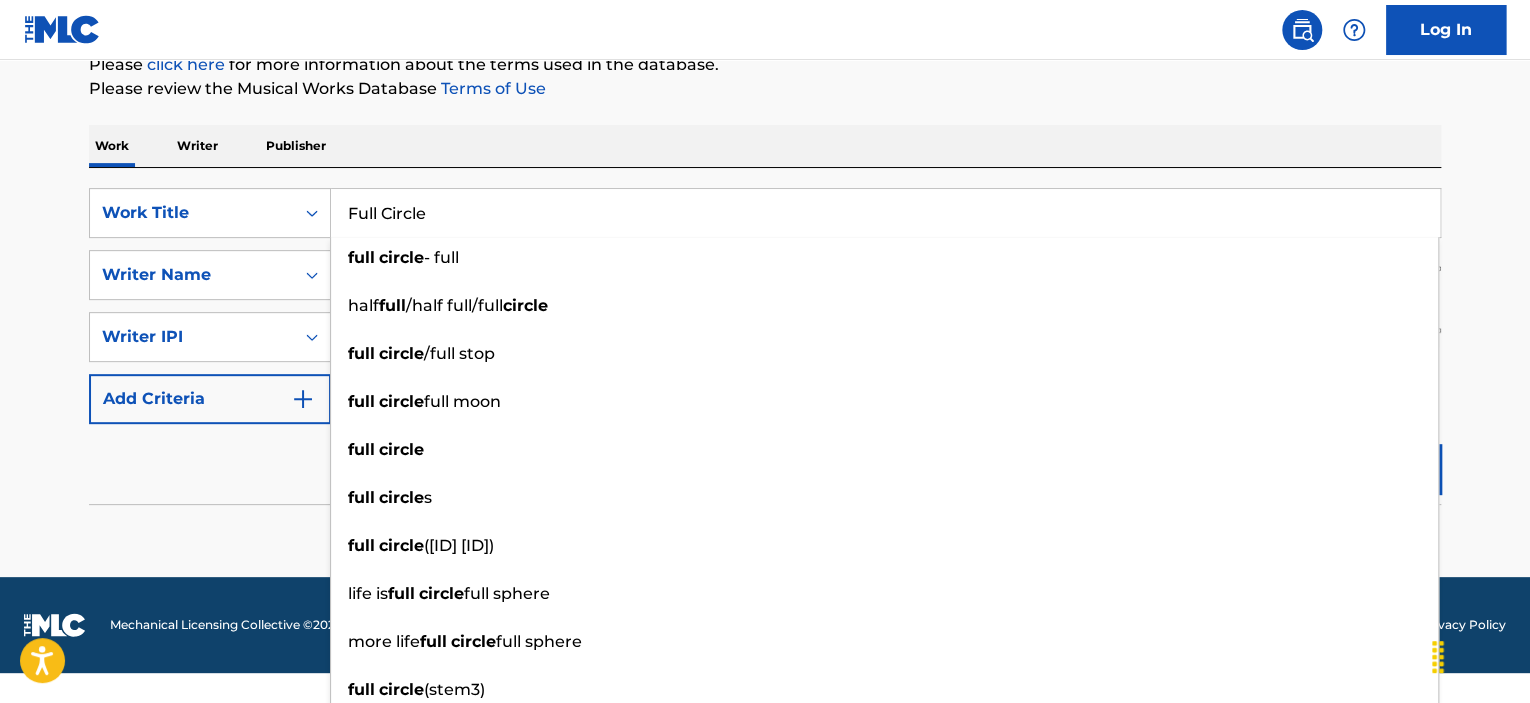 scroll, scrollTop: 262, scrollLeft: 0, axis: vertical 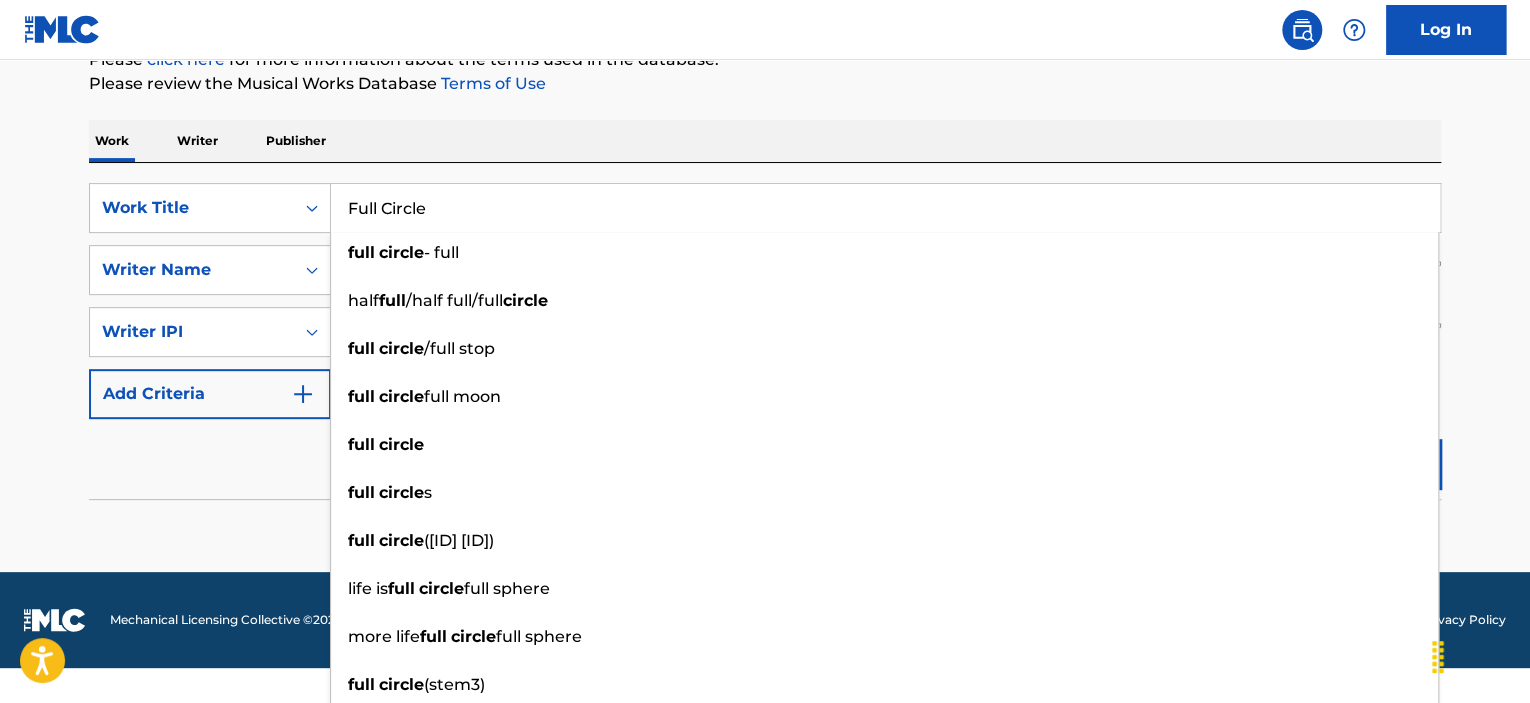 click on "Full Circle" at bounding box center (885, 208) 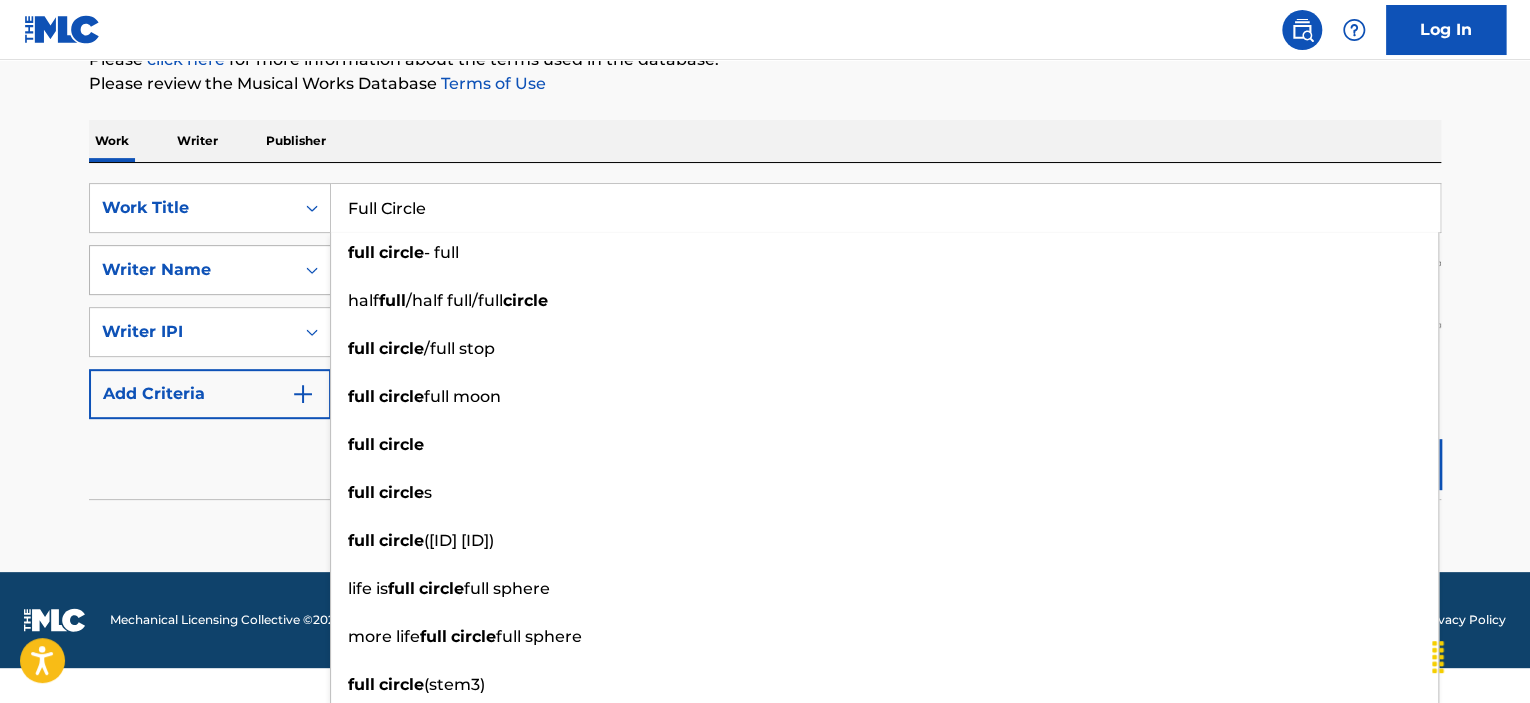 scroll, scrollTop: 226, scrollLeft: 0, axis: vertical 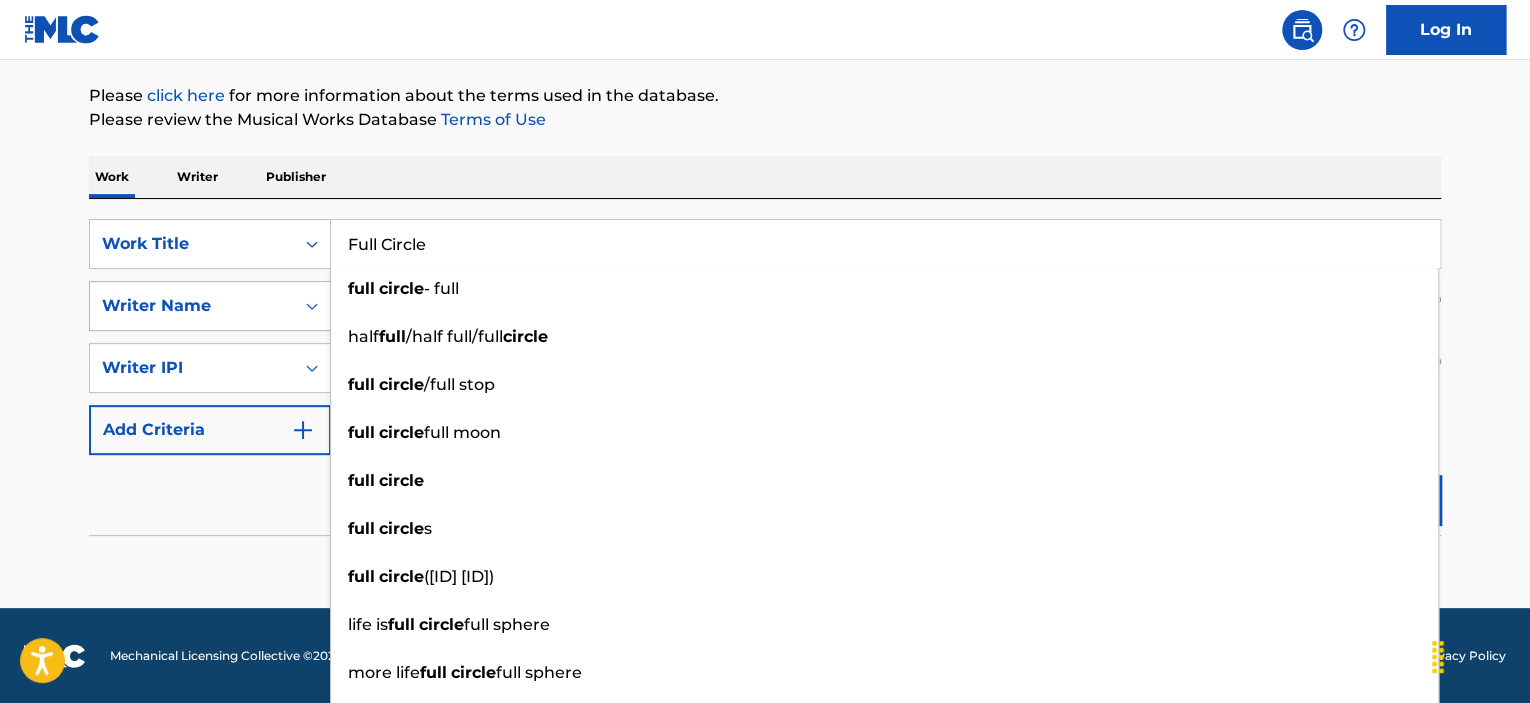 click on "Writer Name [LAST]" at bounding box center (765, 337) 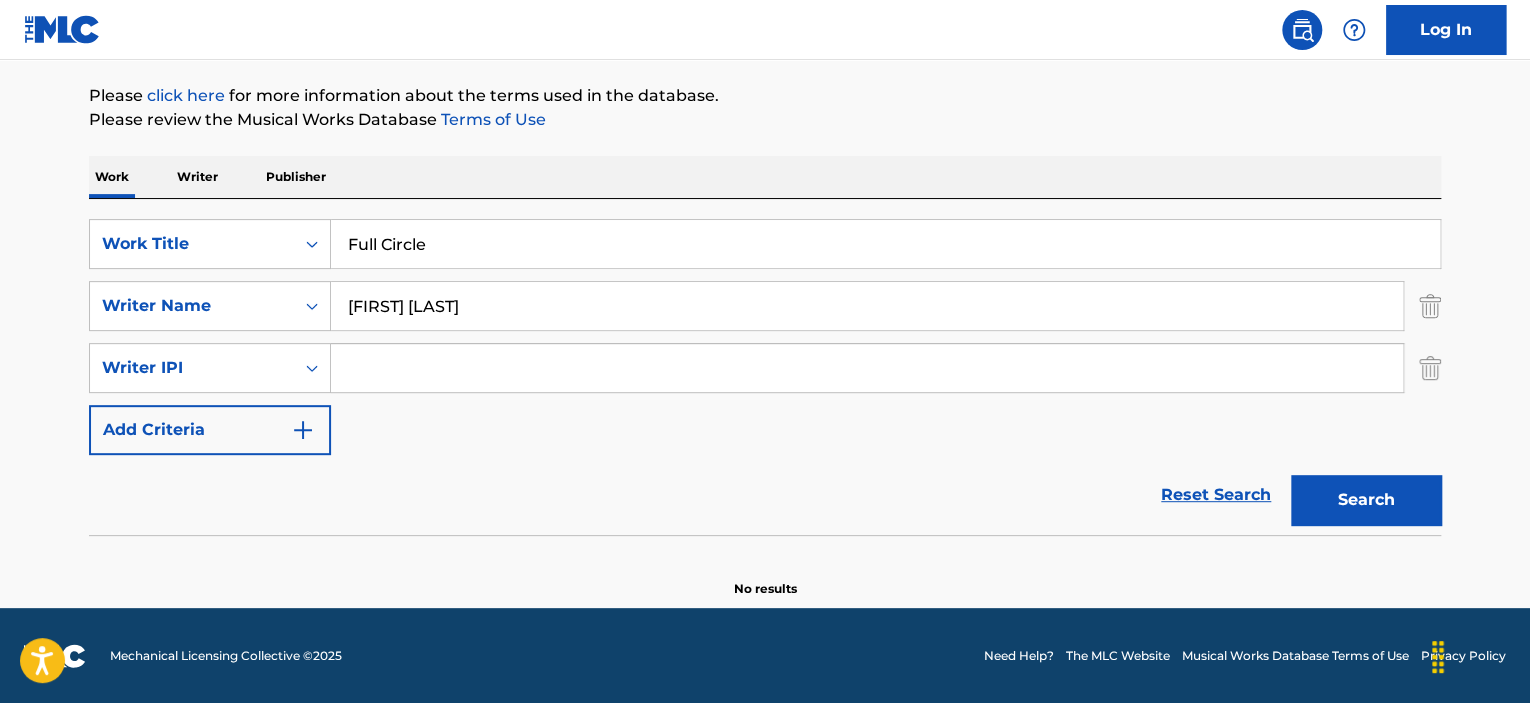 click on "Search" at bounding box center (1366, 500) 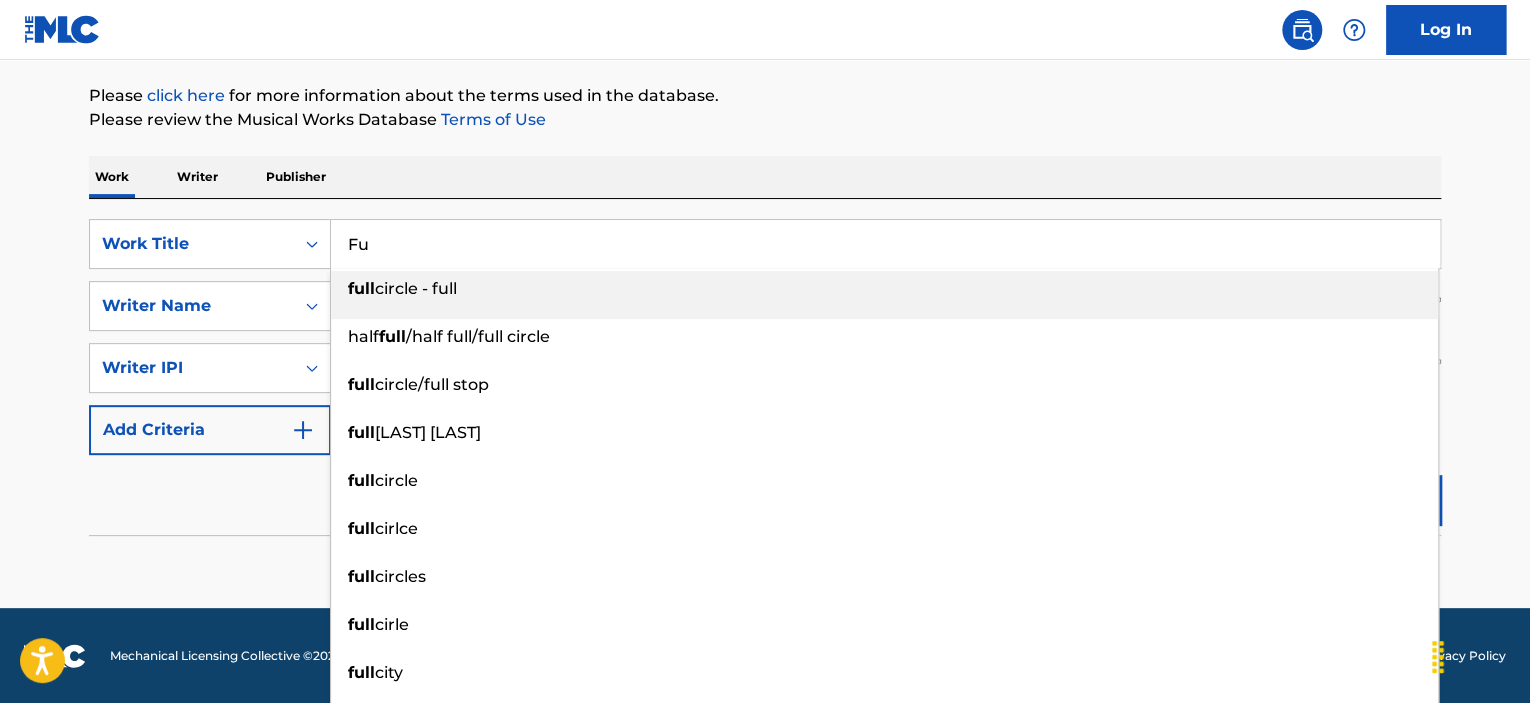 type on "F" 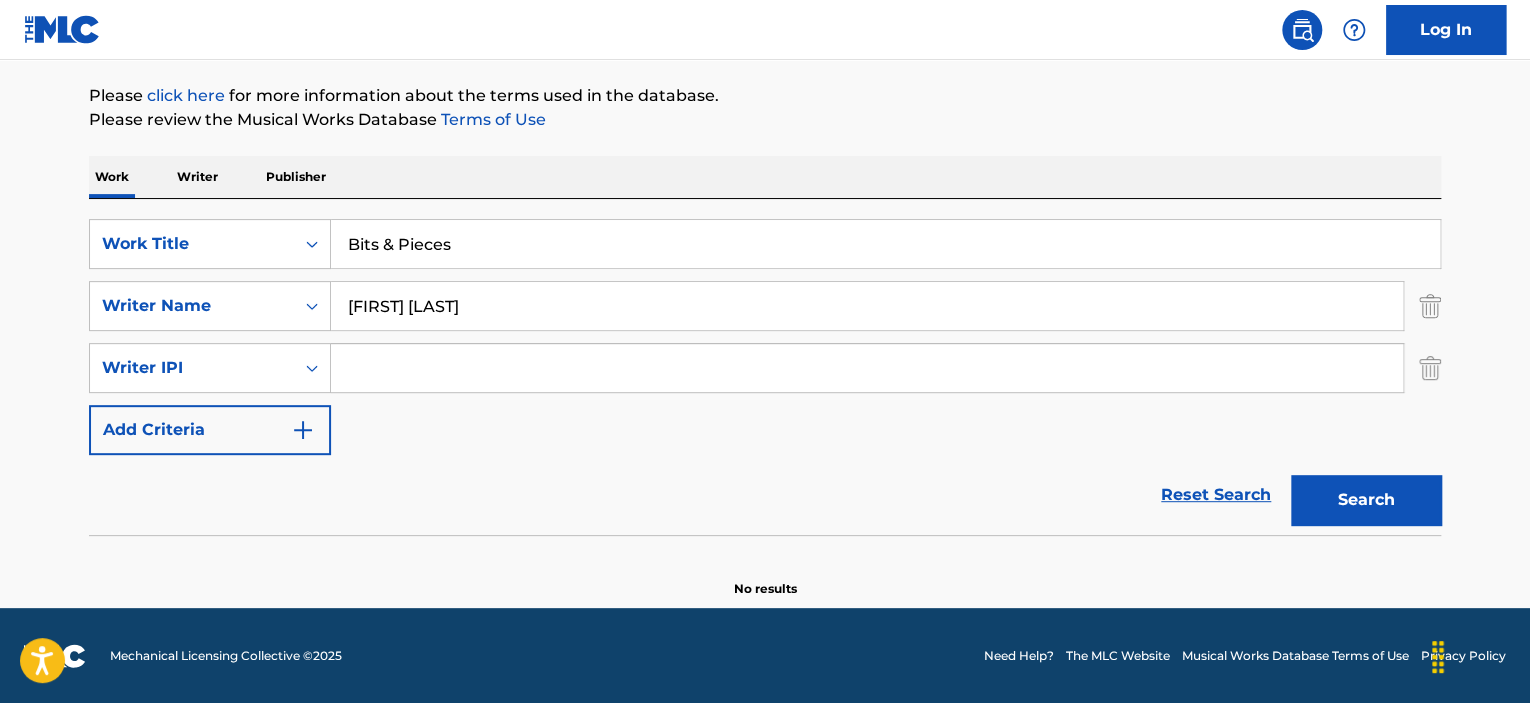 type on "Bits & Pieces" 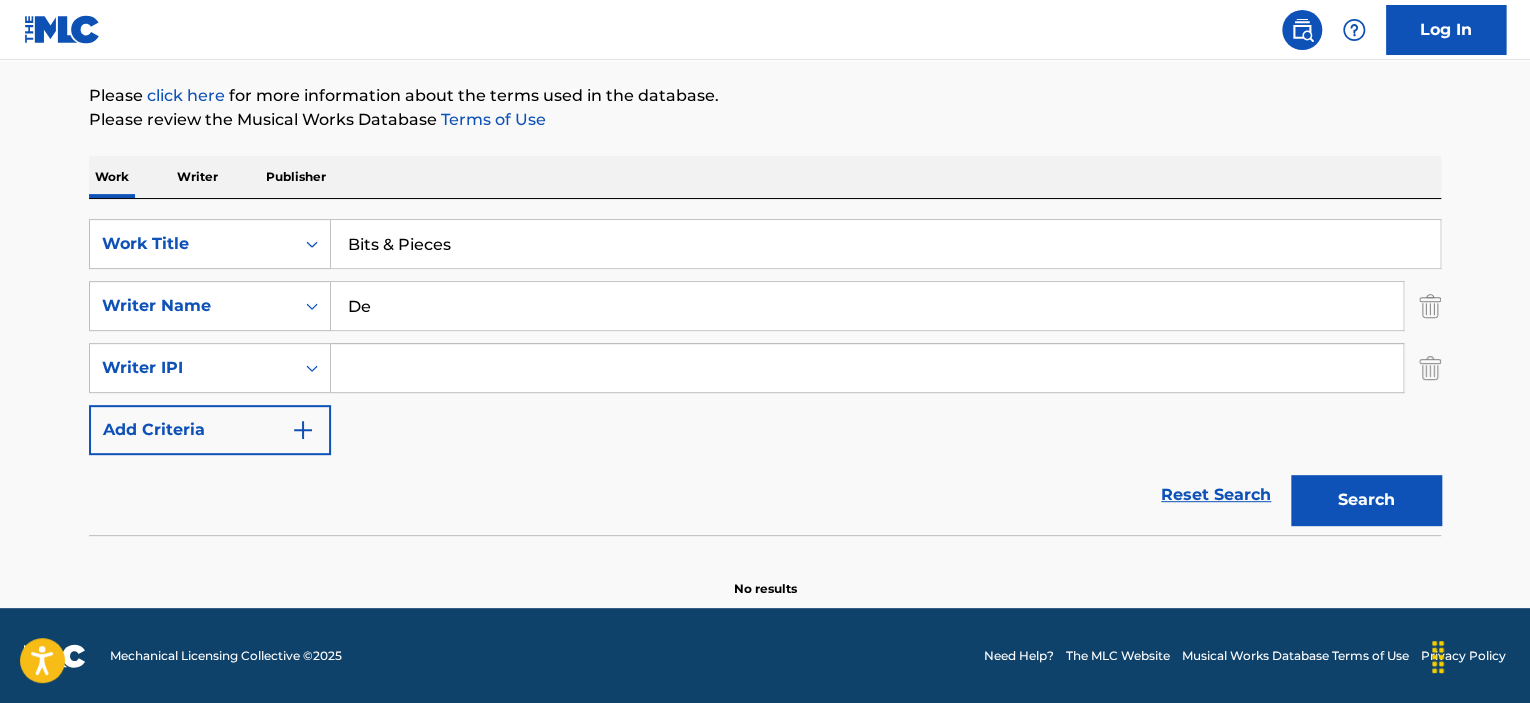 type on "D" 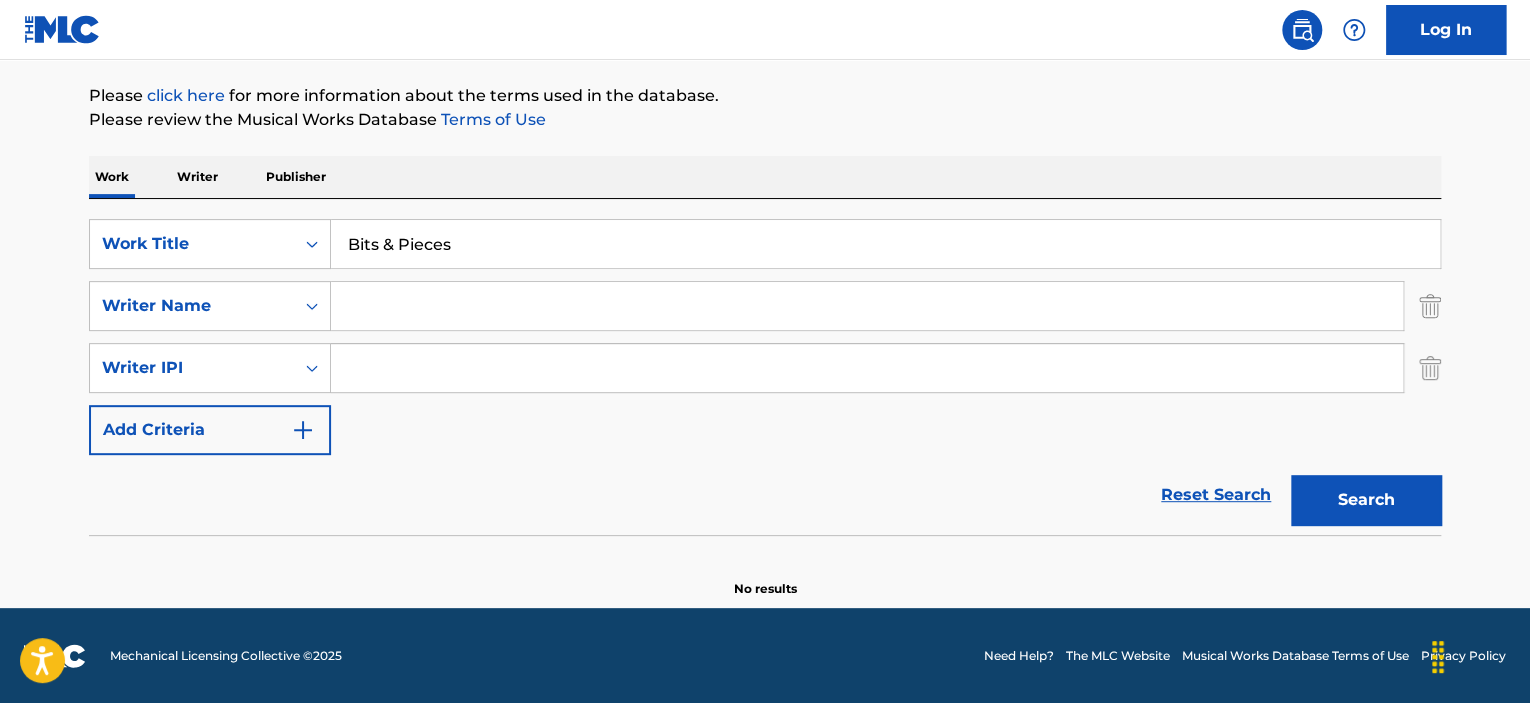 click on "Search" at bounding box center [1366, 500] 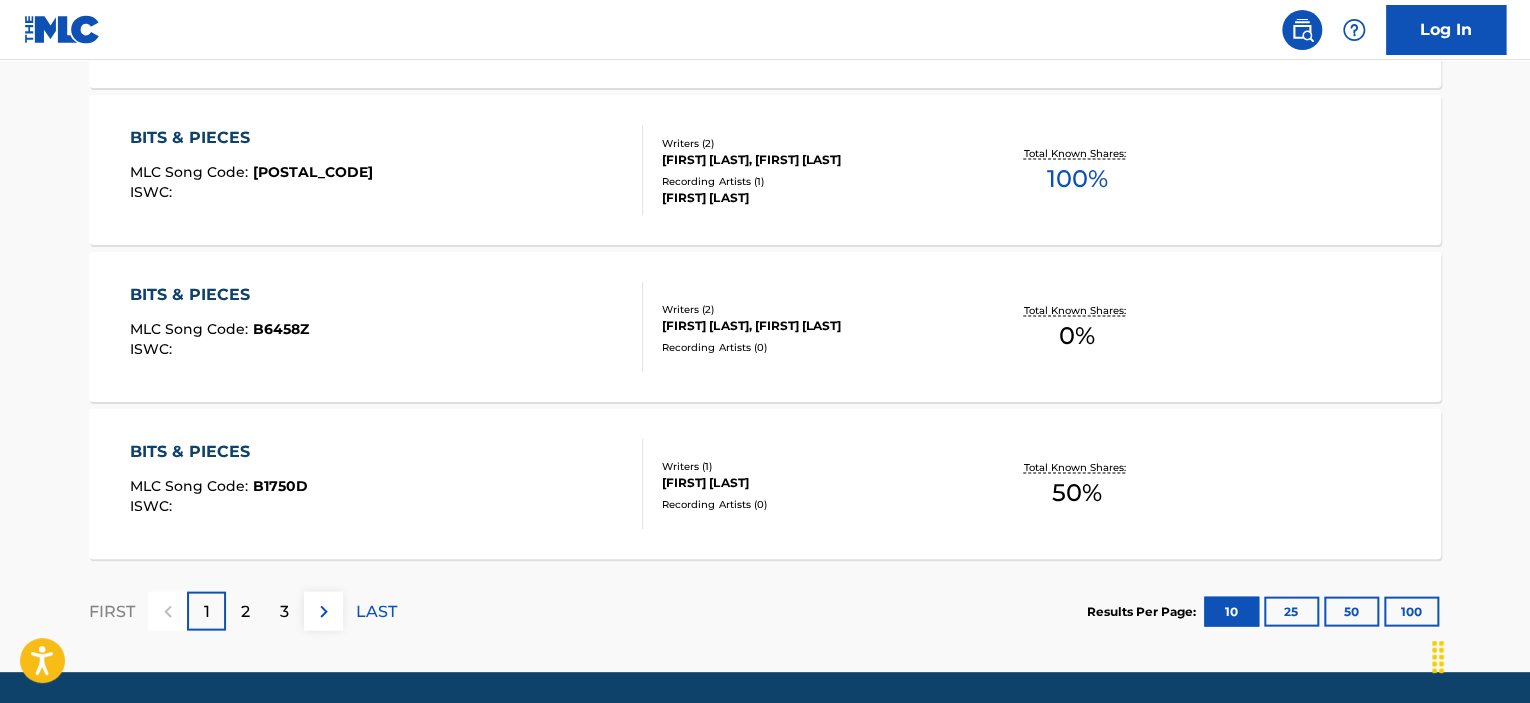 scroll, scrollTop: 1866, scrollLeft: 0, axis: vertical 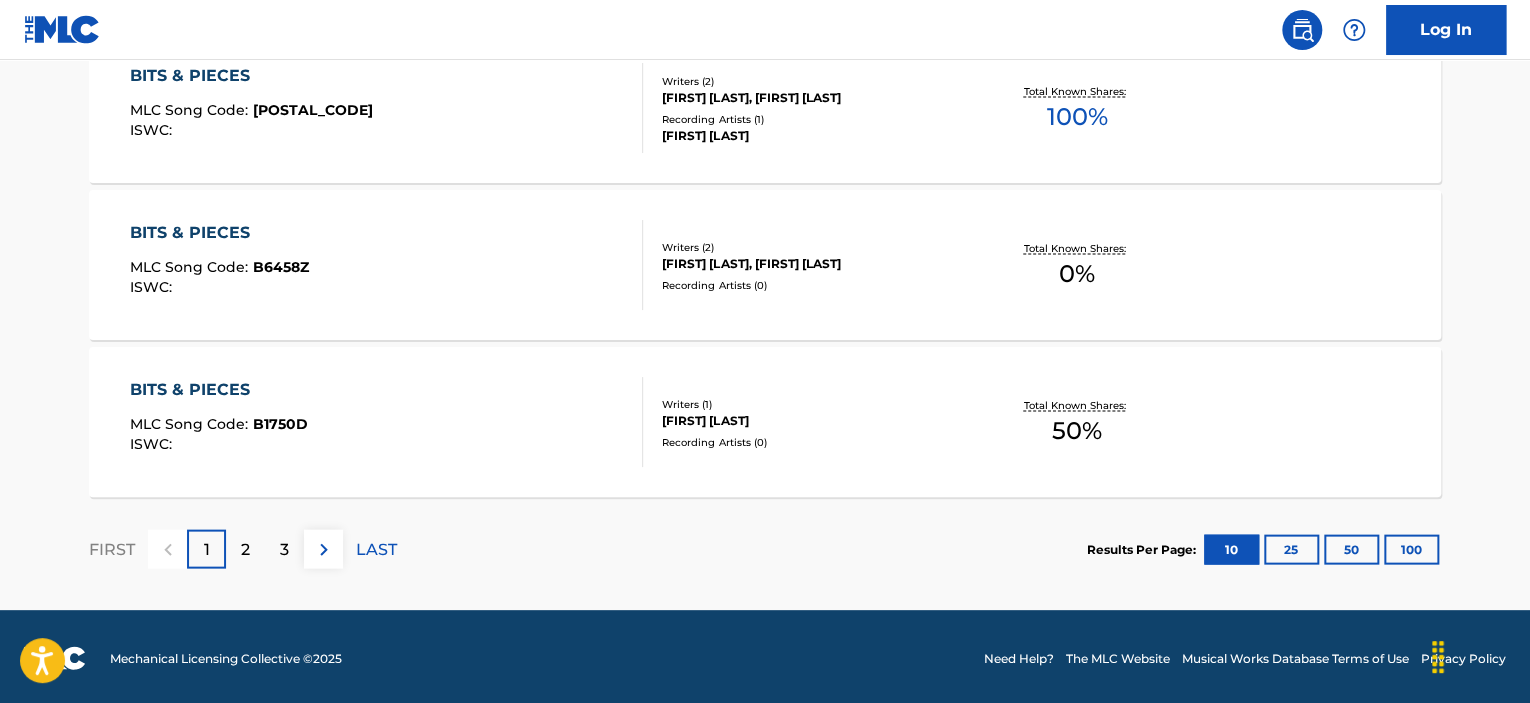 click on "2" at bounding box center [245, 549] 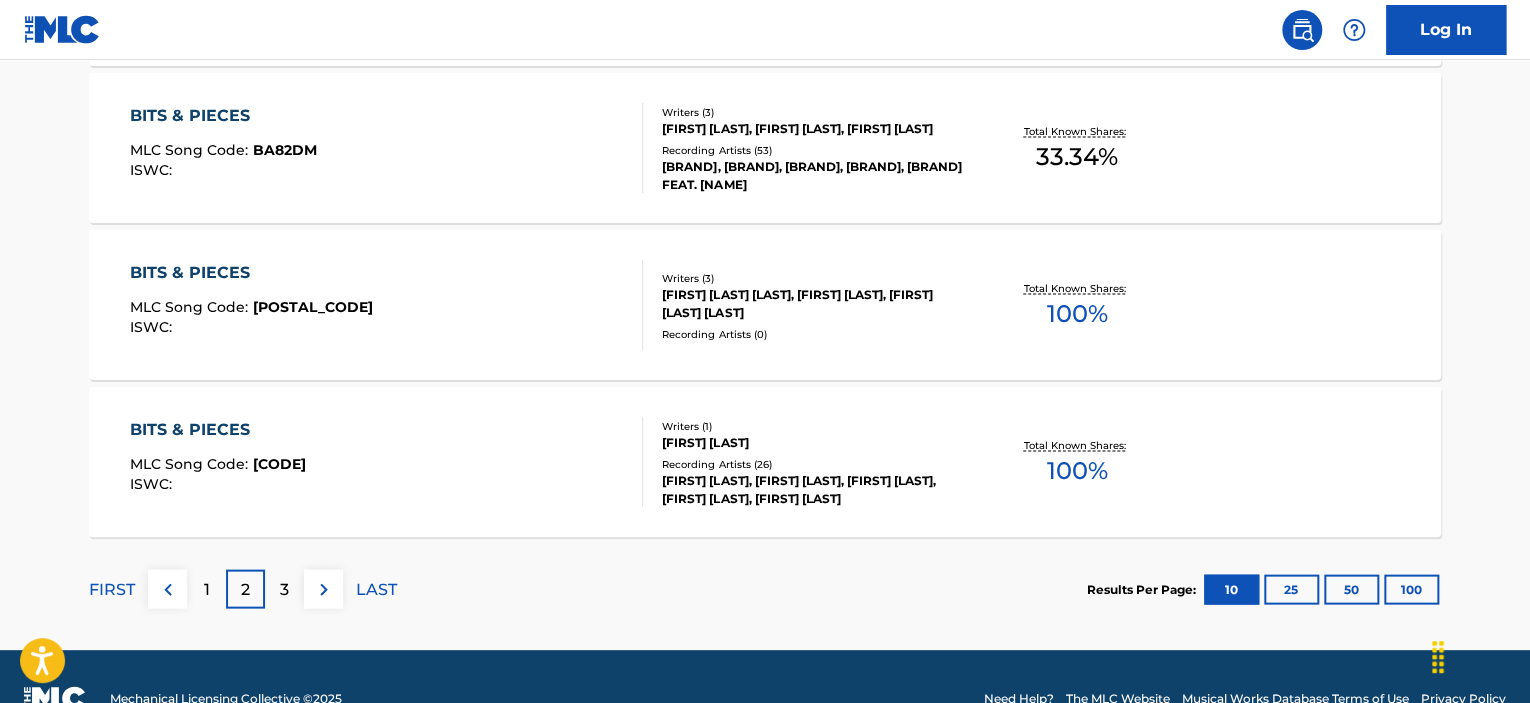 scroll, scrollTop: 1866, scrollLeft: 0, axis: vertical 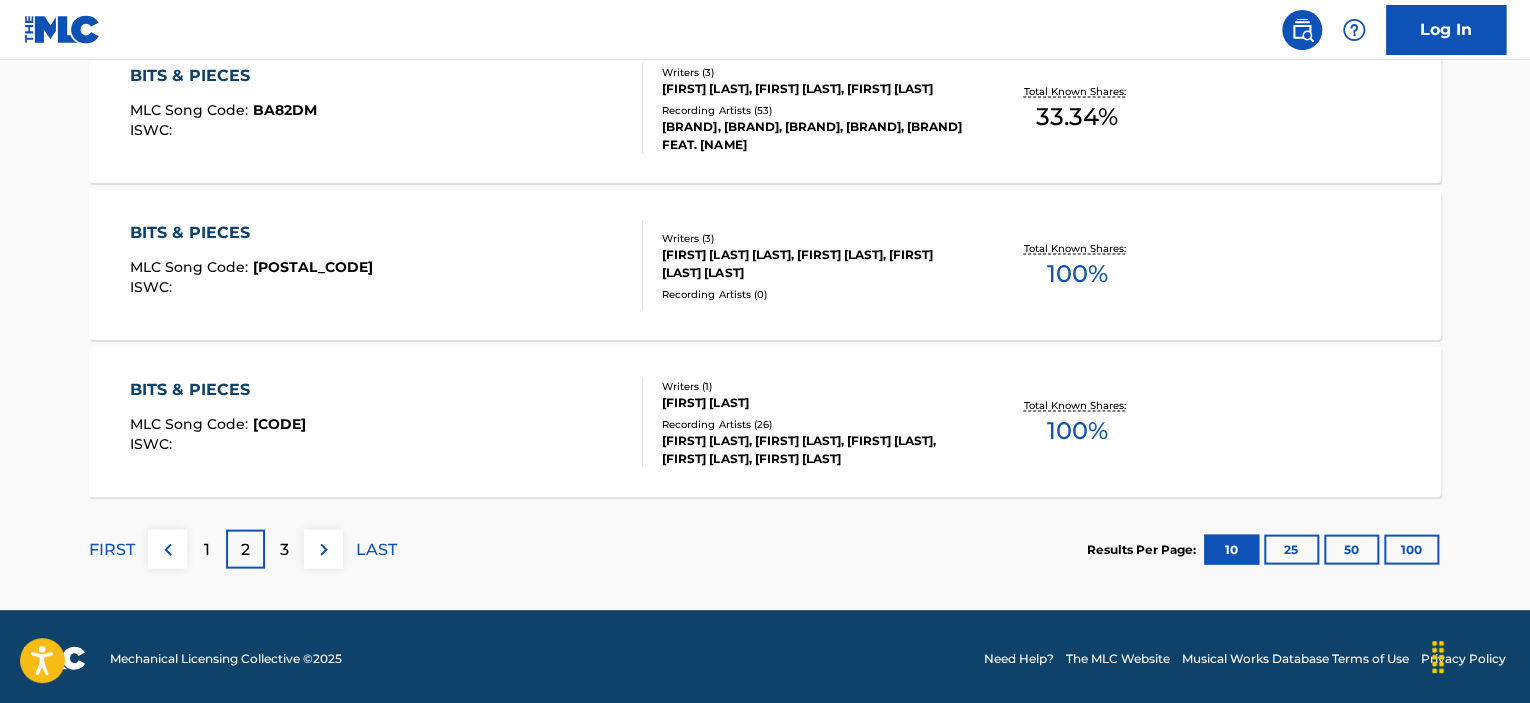 click on "3" at bounding box center [284, 548] 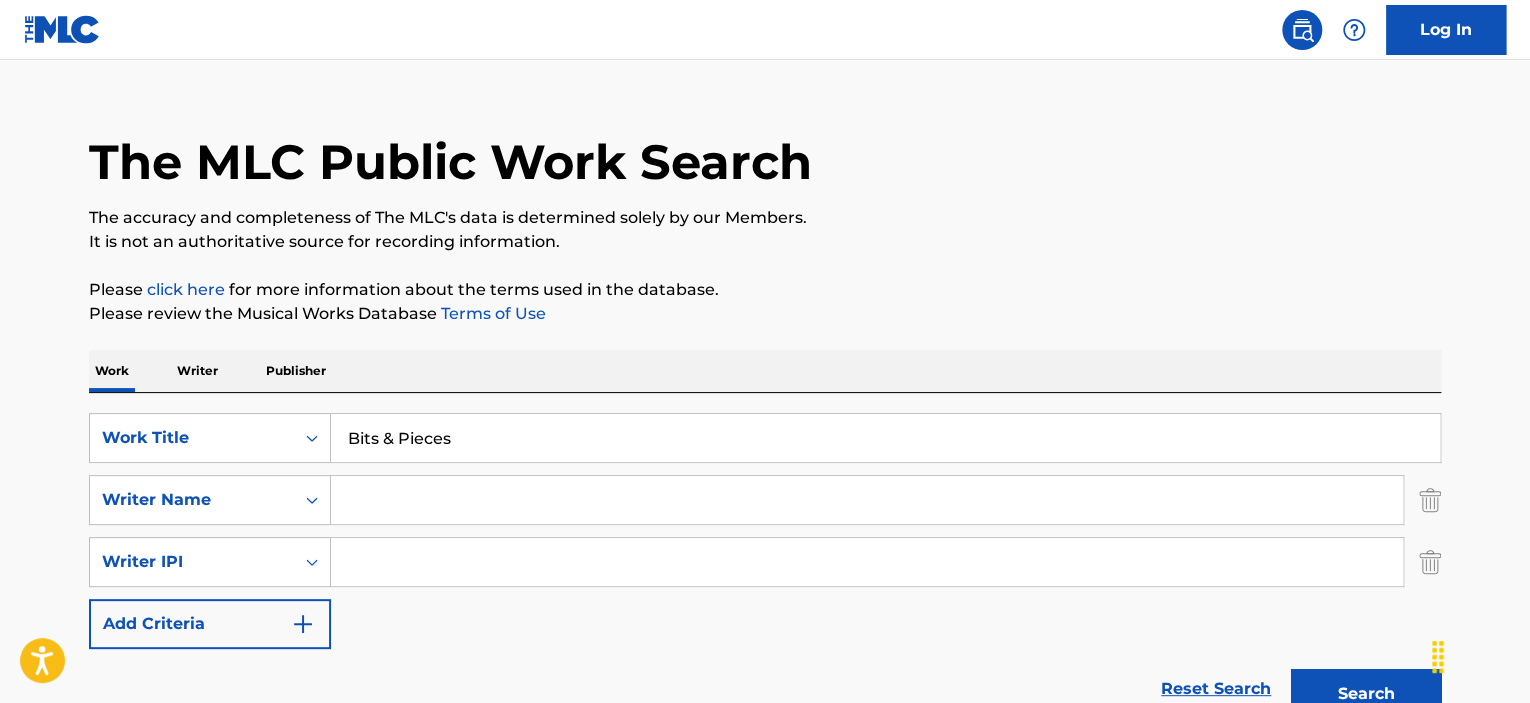 scroll, scrollTop: 26, scrollLeft: 0, axis: vertical 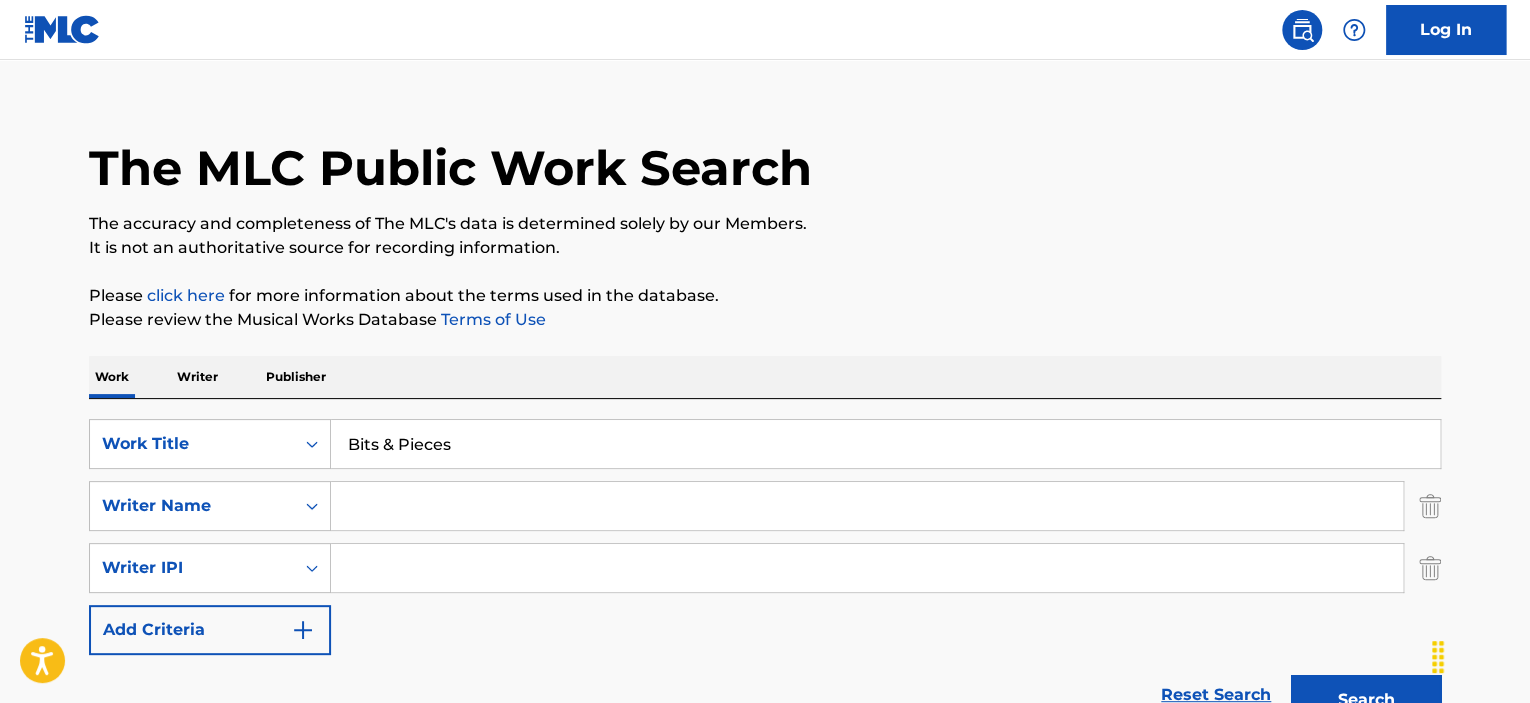 click at bounding box center (867, 506) 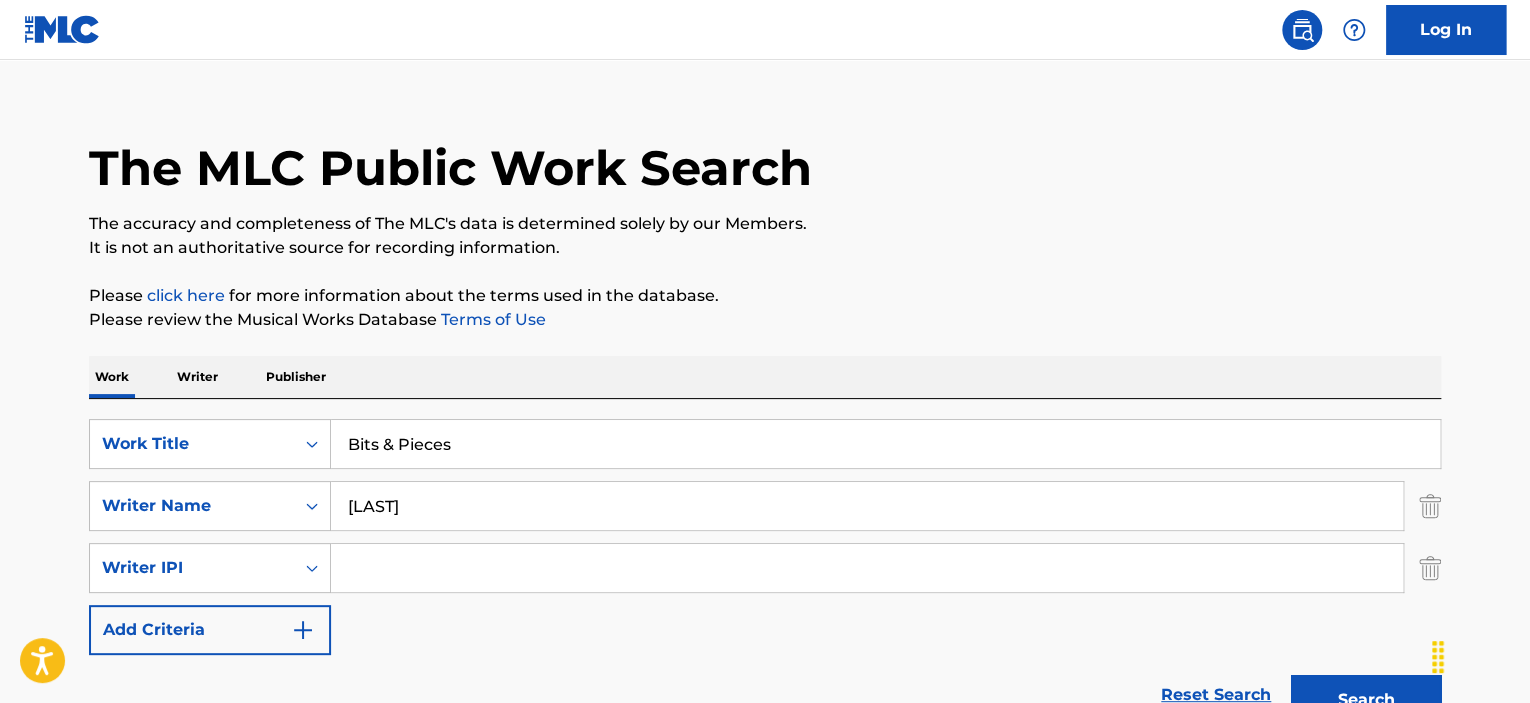 type on "[LAST]" 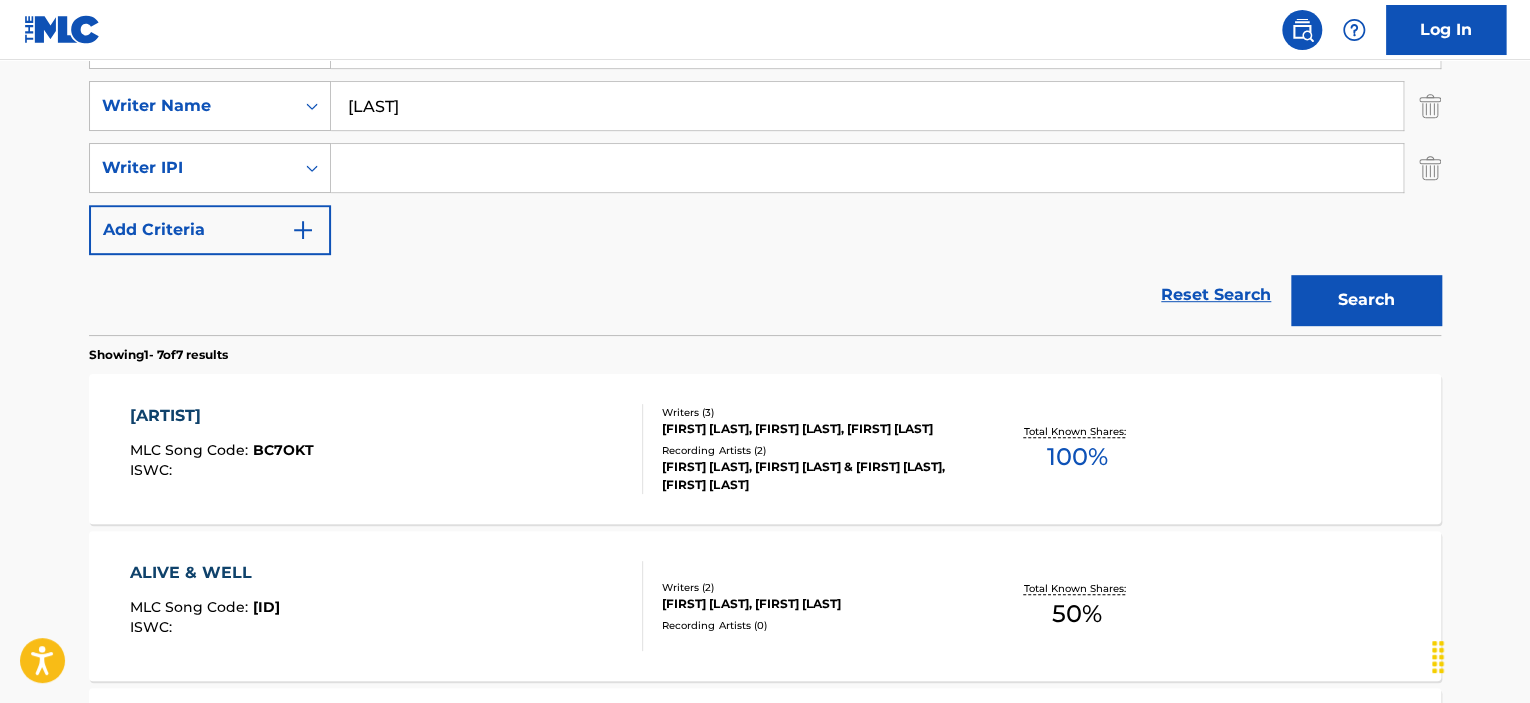 scroll, scrollTop: 506, scrollLeft: 0, axis: vertical 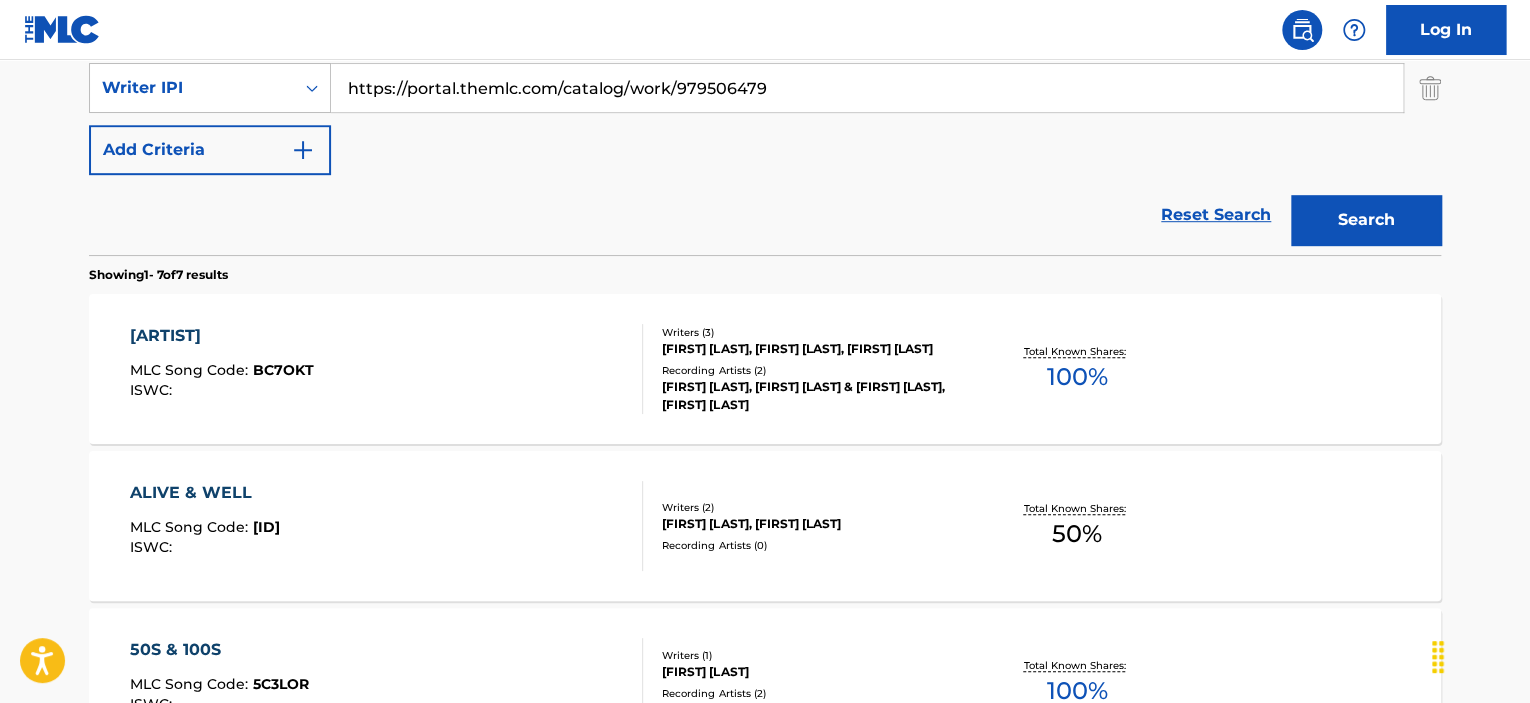 click on "Search" at bounding box center [1366, 220] 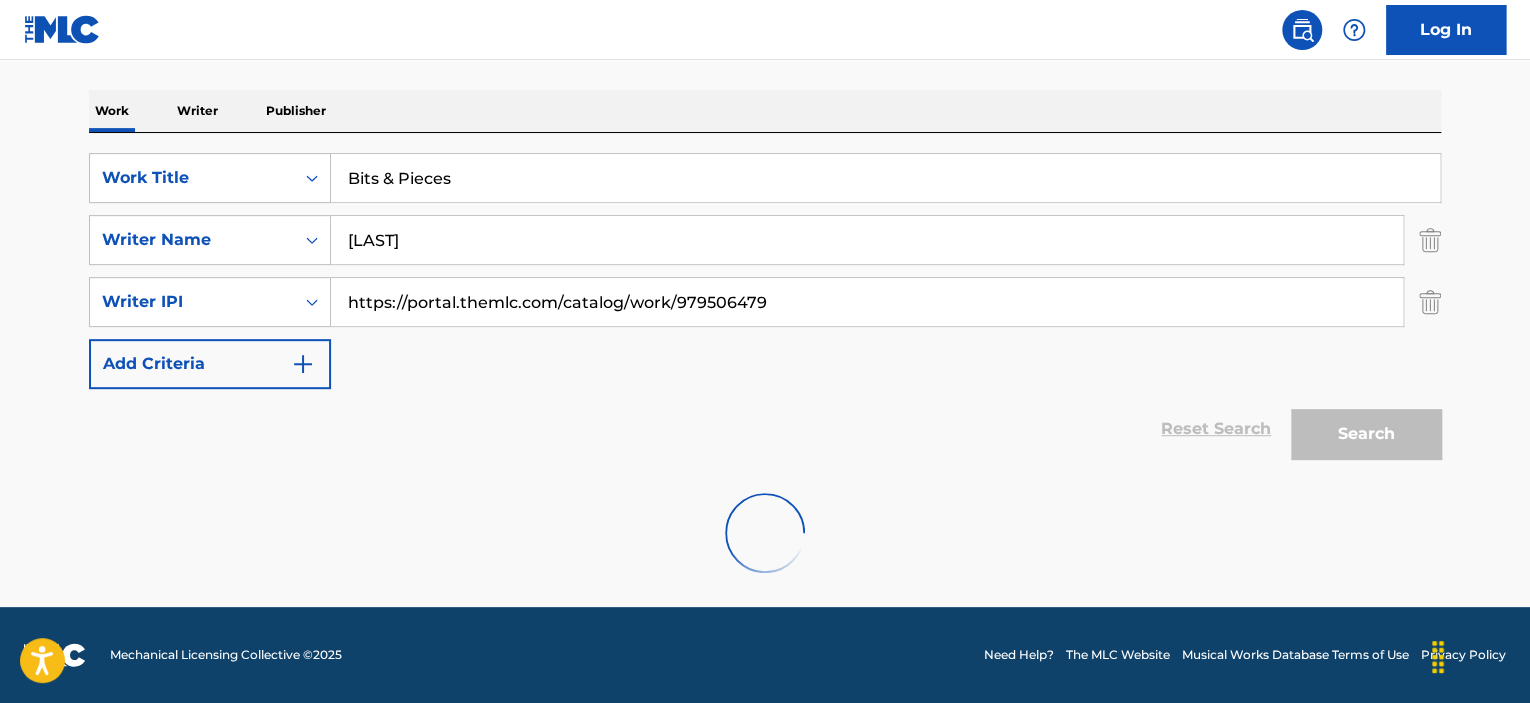 scroll, scrollTop: 226, scrollLeft: 0, axis: vertical 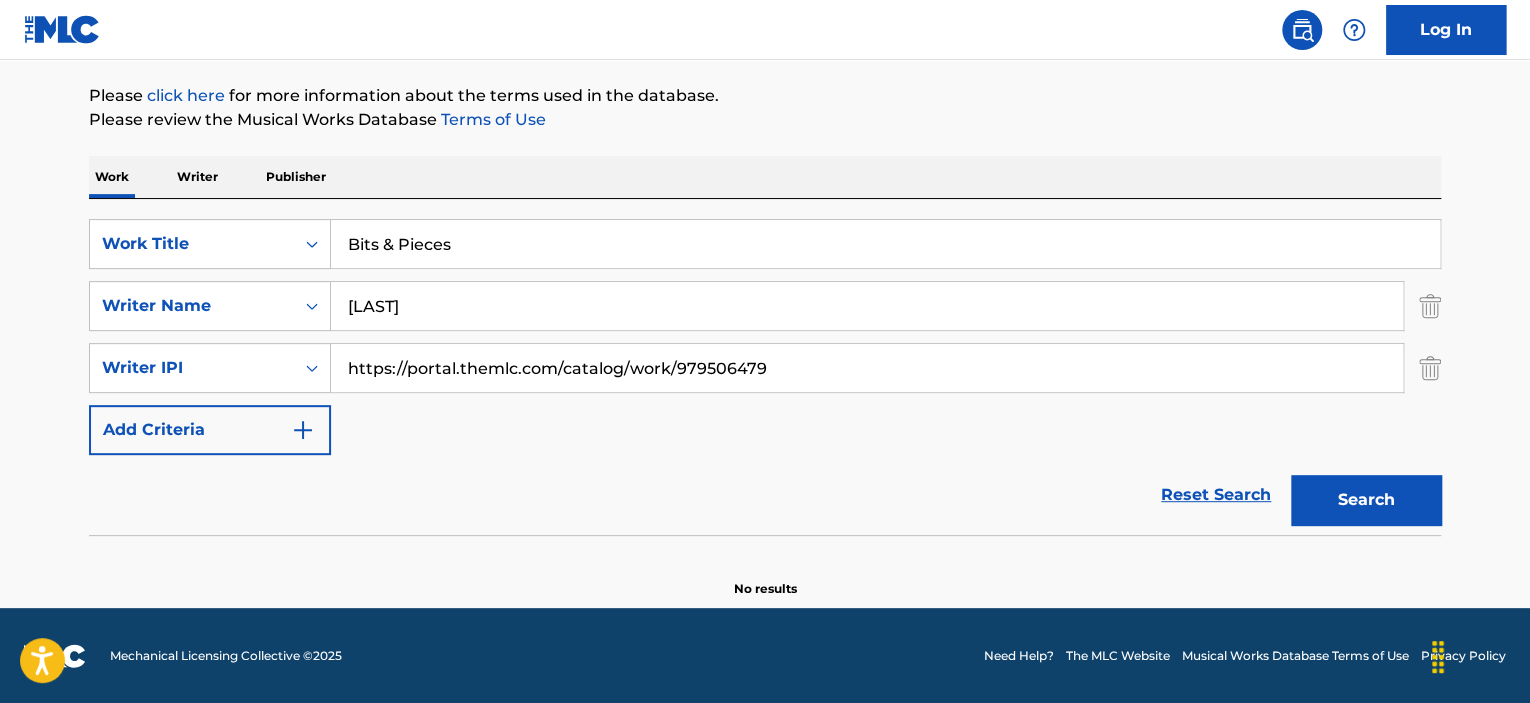 click on "Search" at bounding box center [1366, 500] 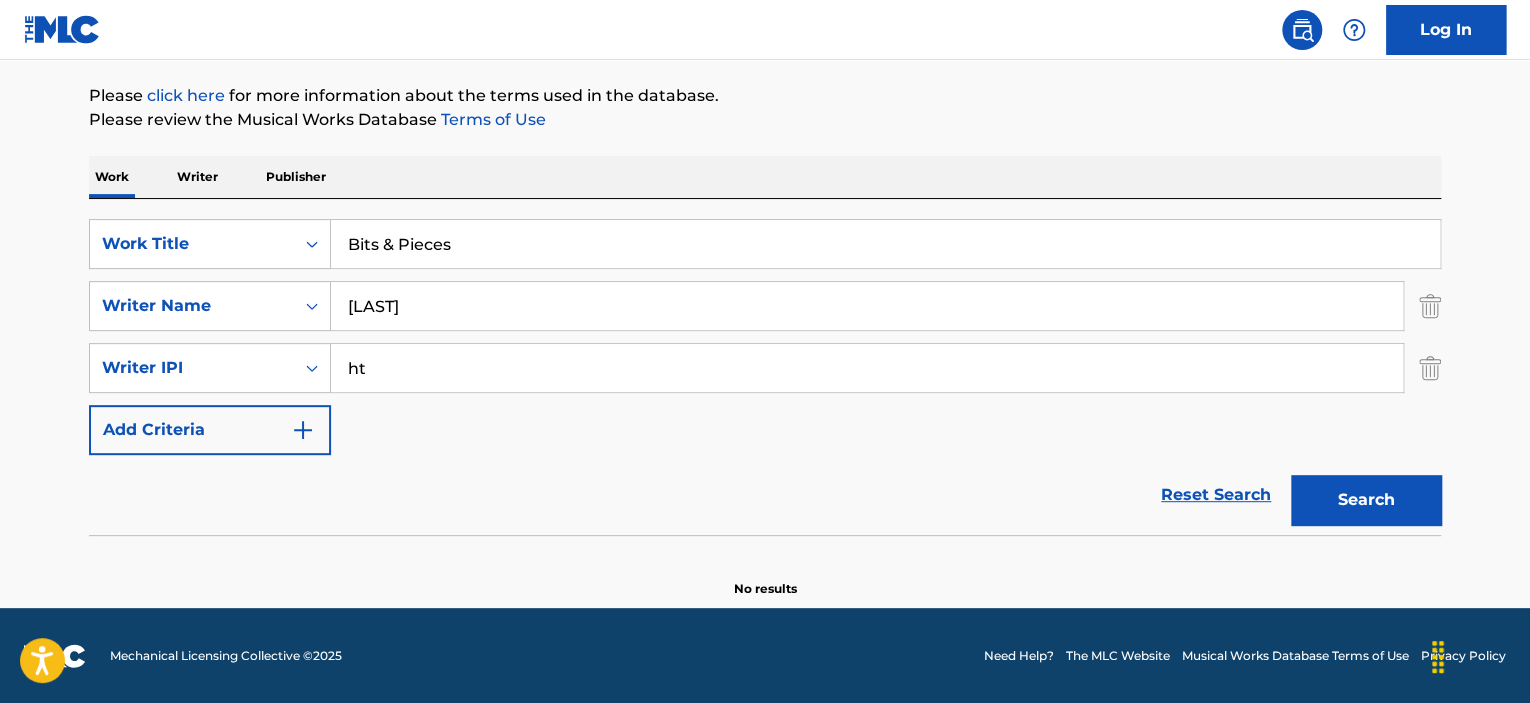 type on "h" 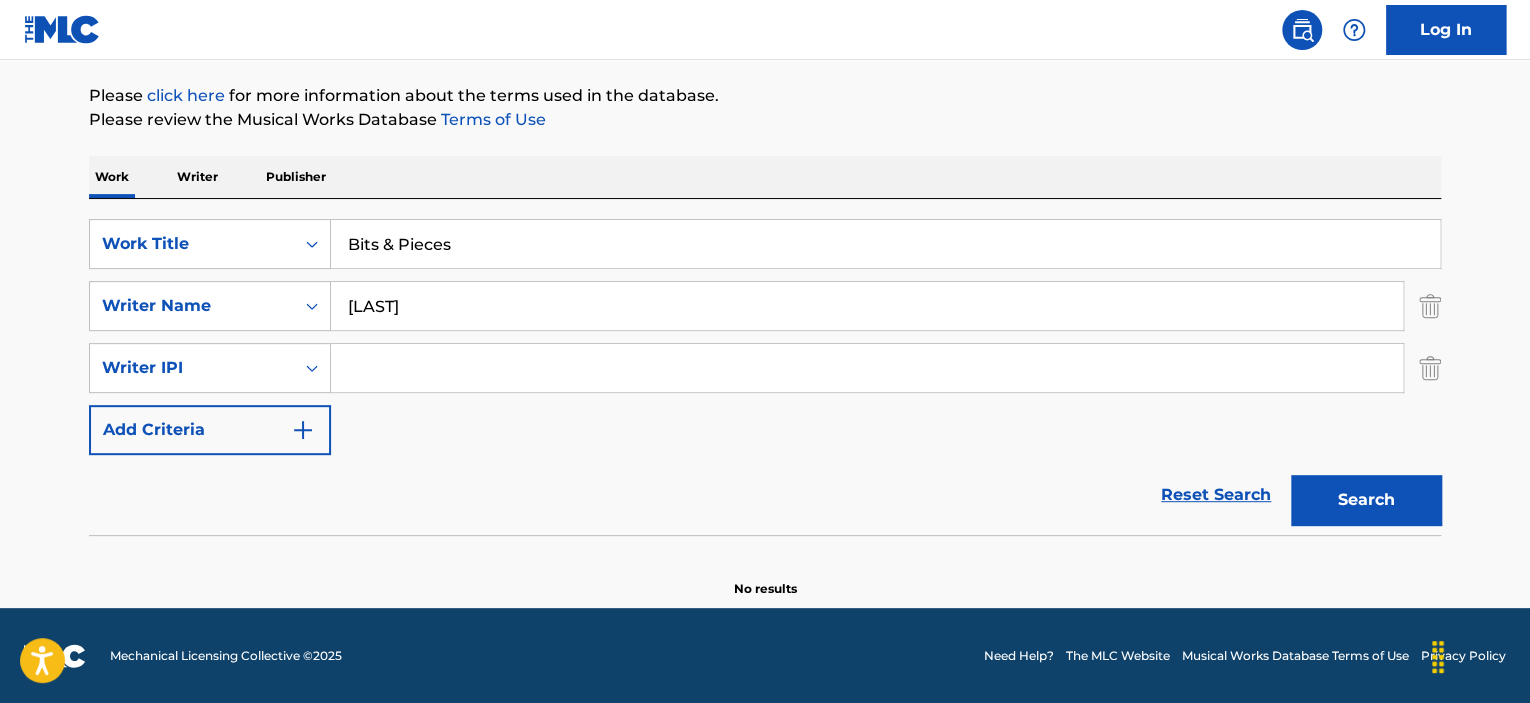 type 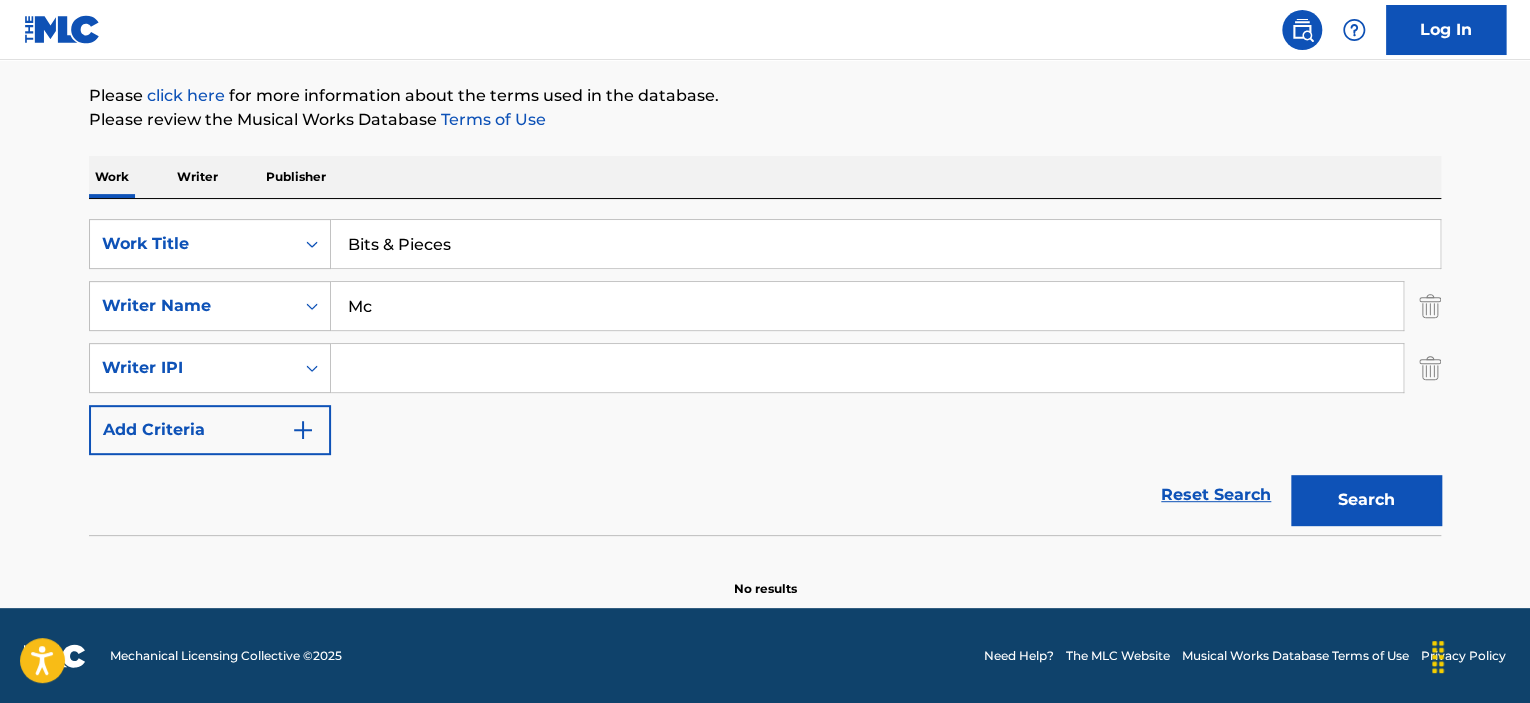 type on "M" 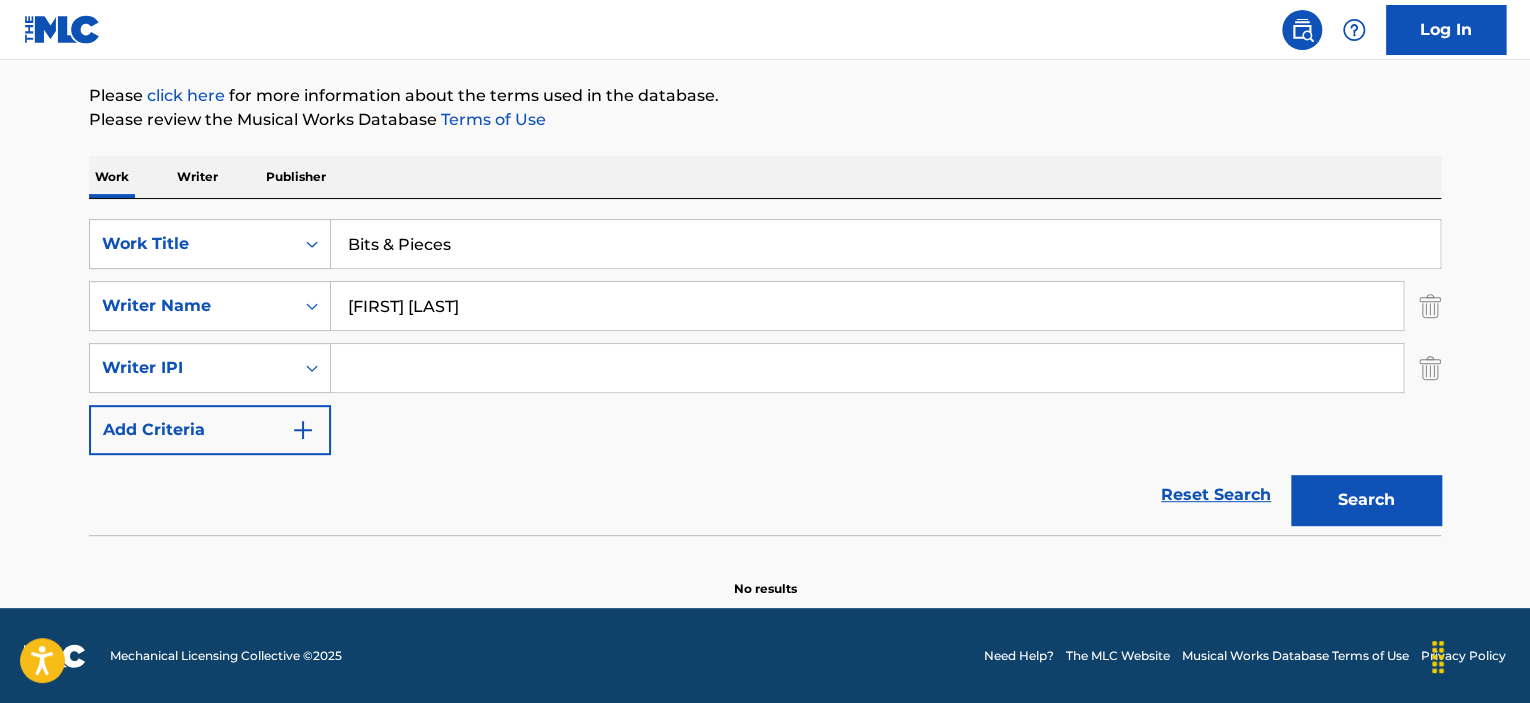 click on "Search" at bounding box center [1366, 500] 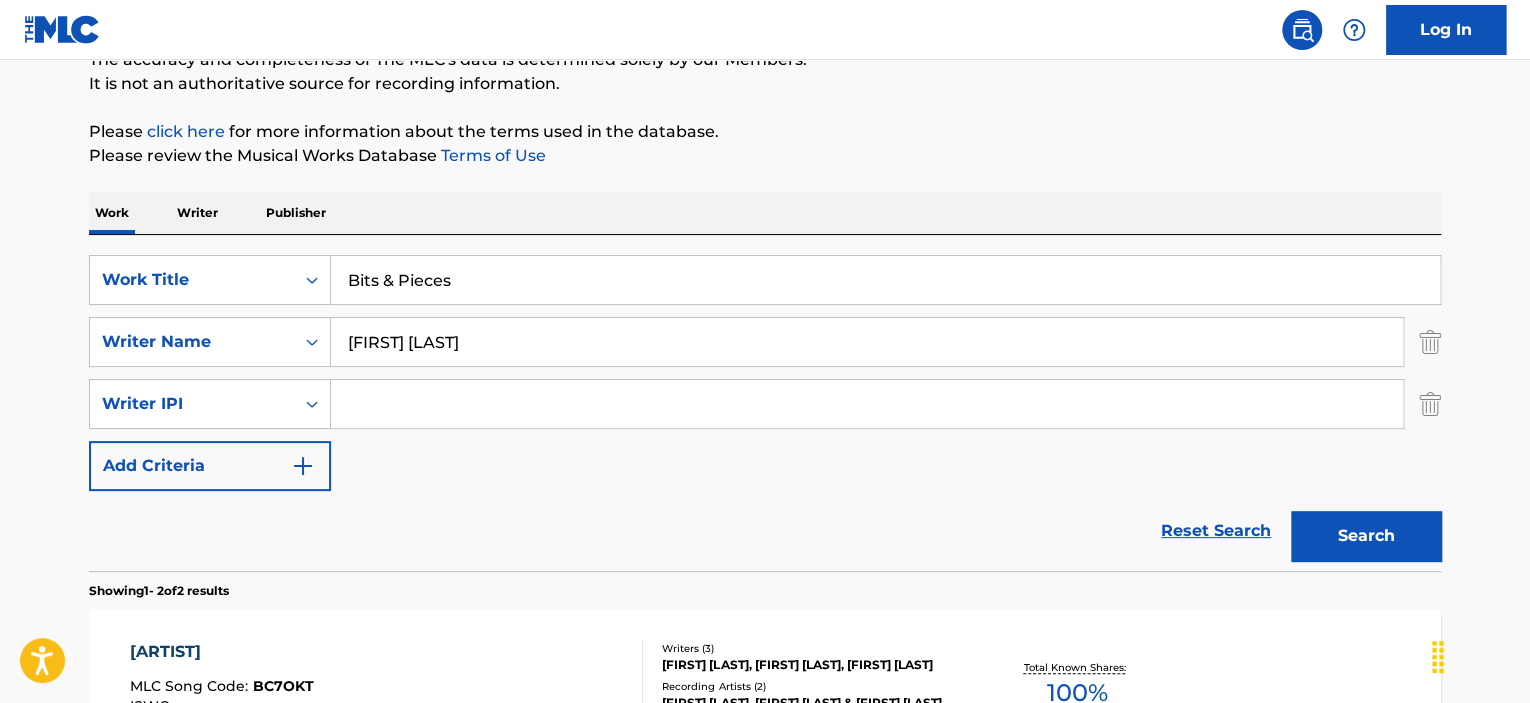 scroll, scrollTop: 186, scrollLeft: 0, axis: vertical 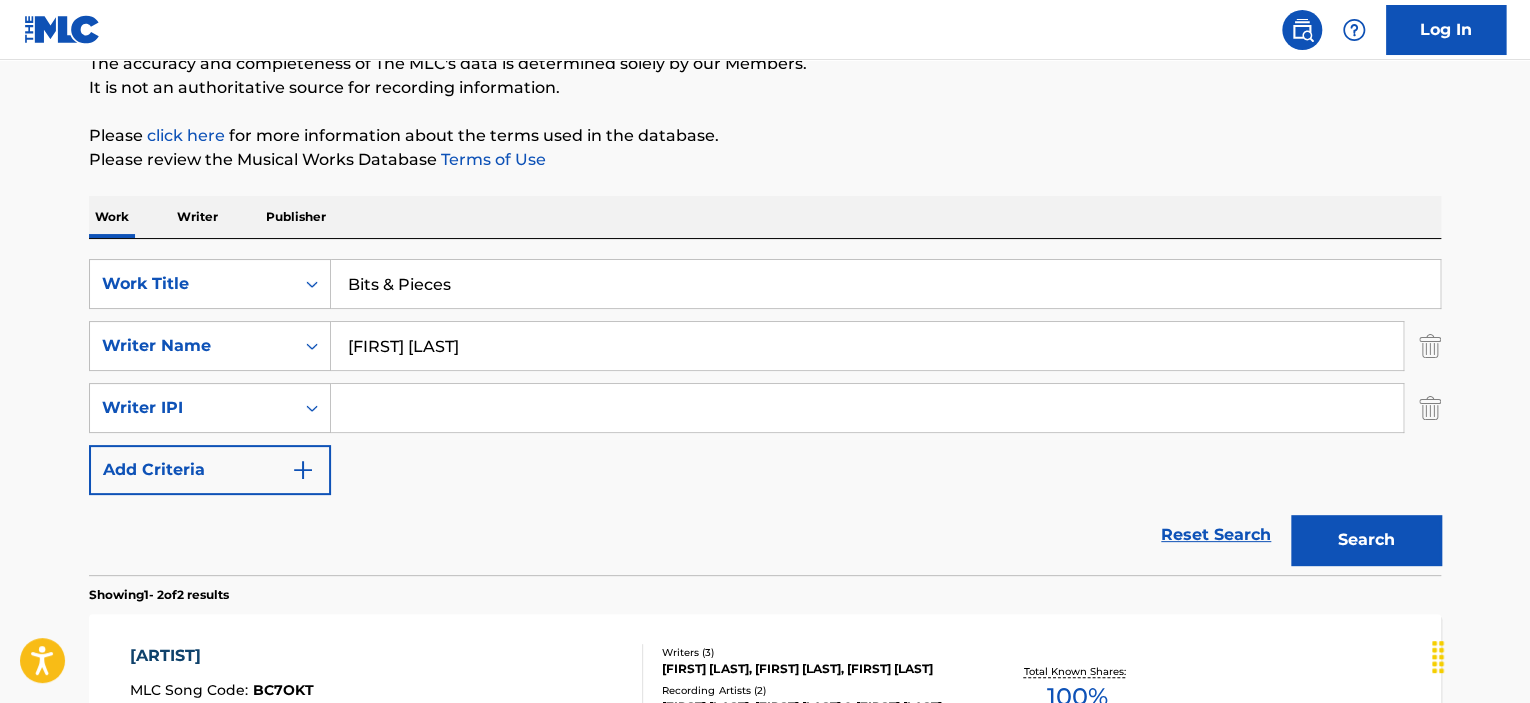 click on "[FIRST] [LAST]" at bounding box center (867, 346) 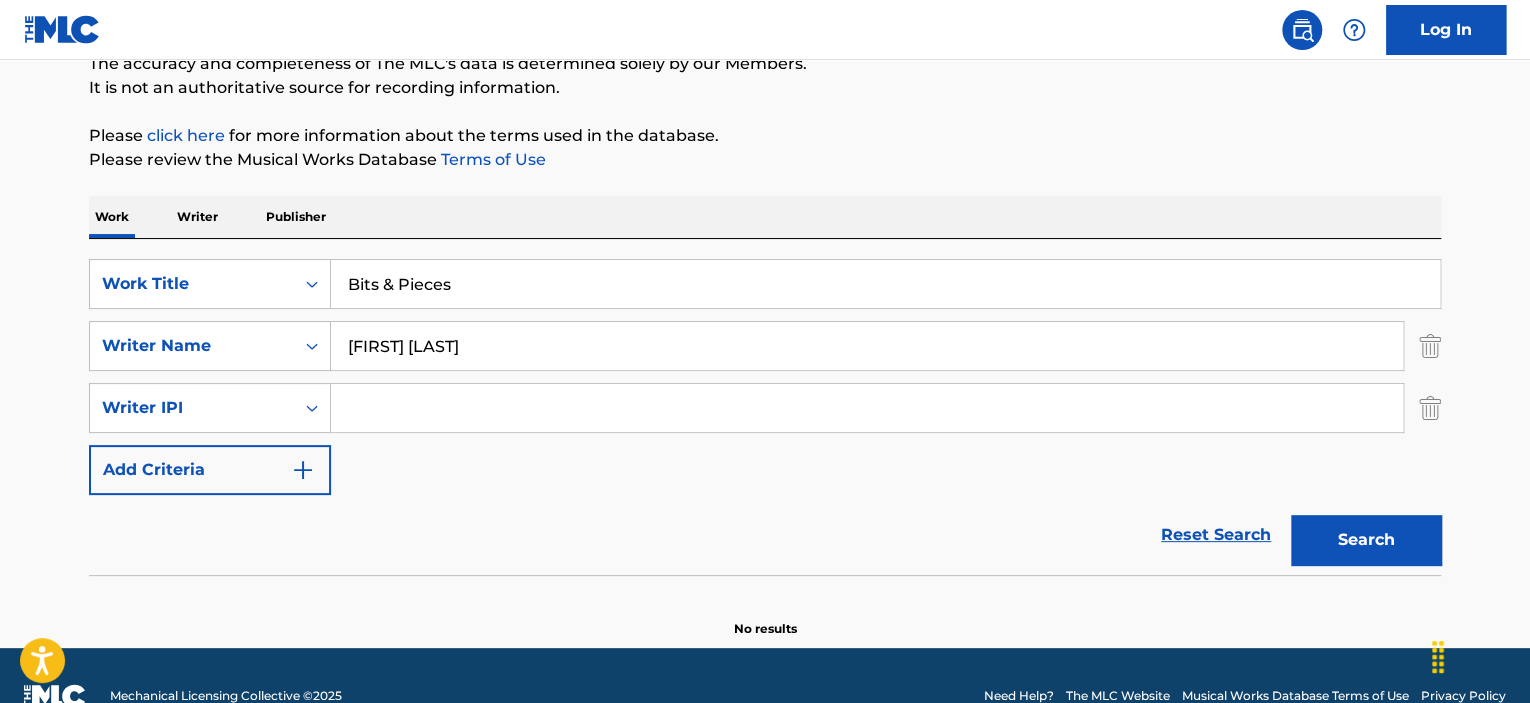 click on "Bits & Pieces" at bounding box center [885, 284] 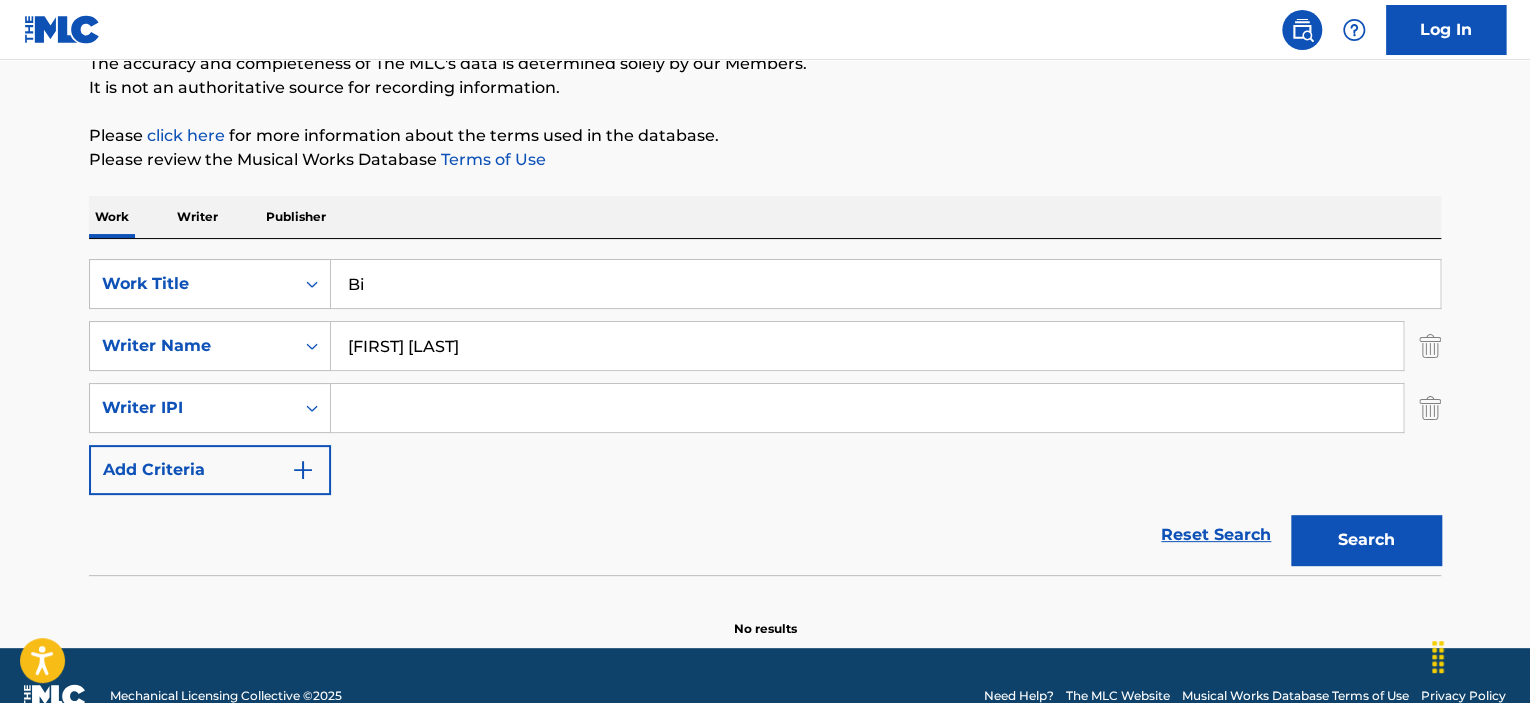 type on "B" 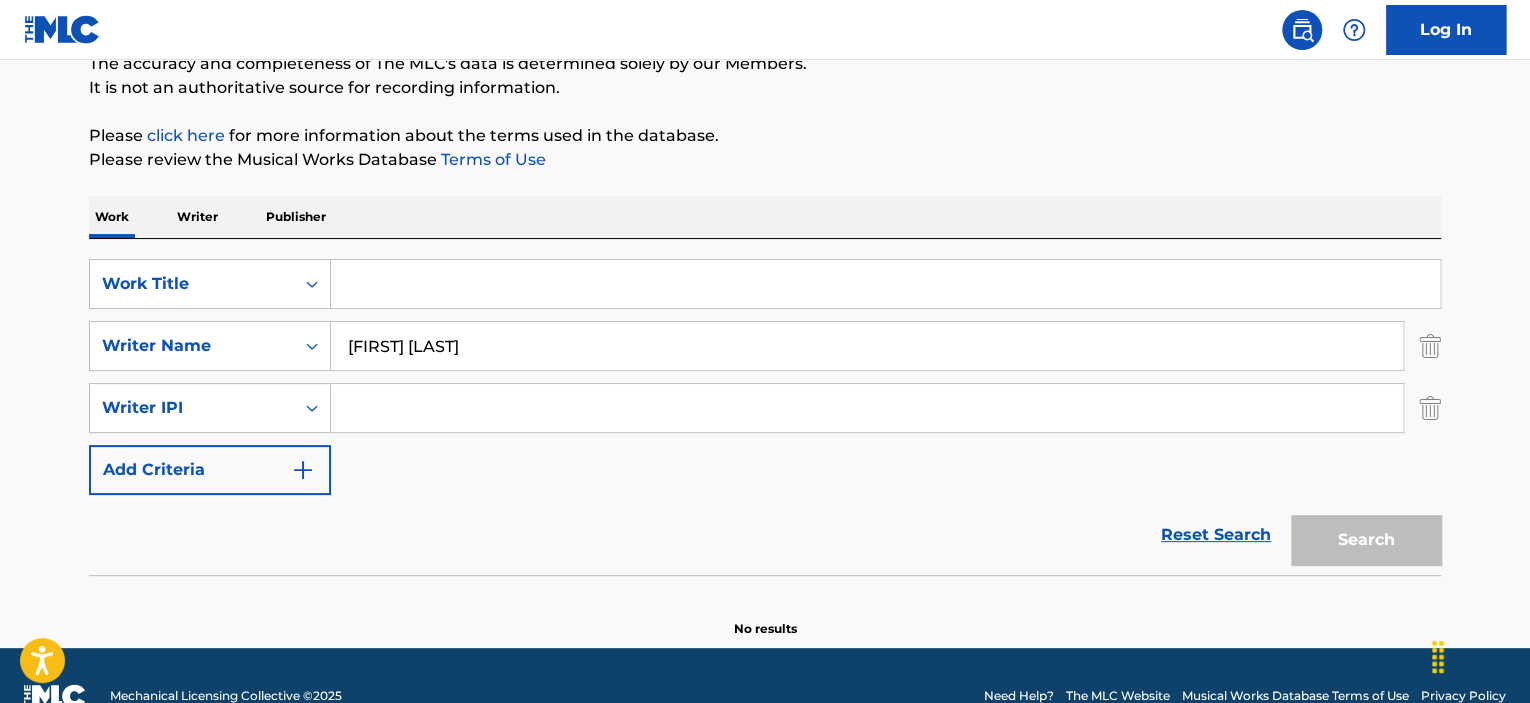 type 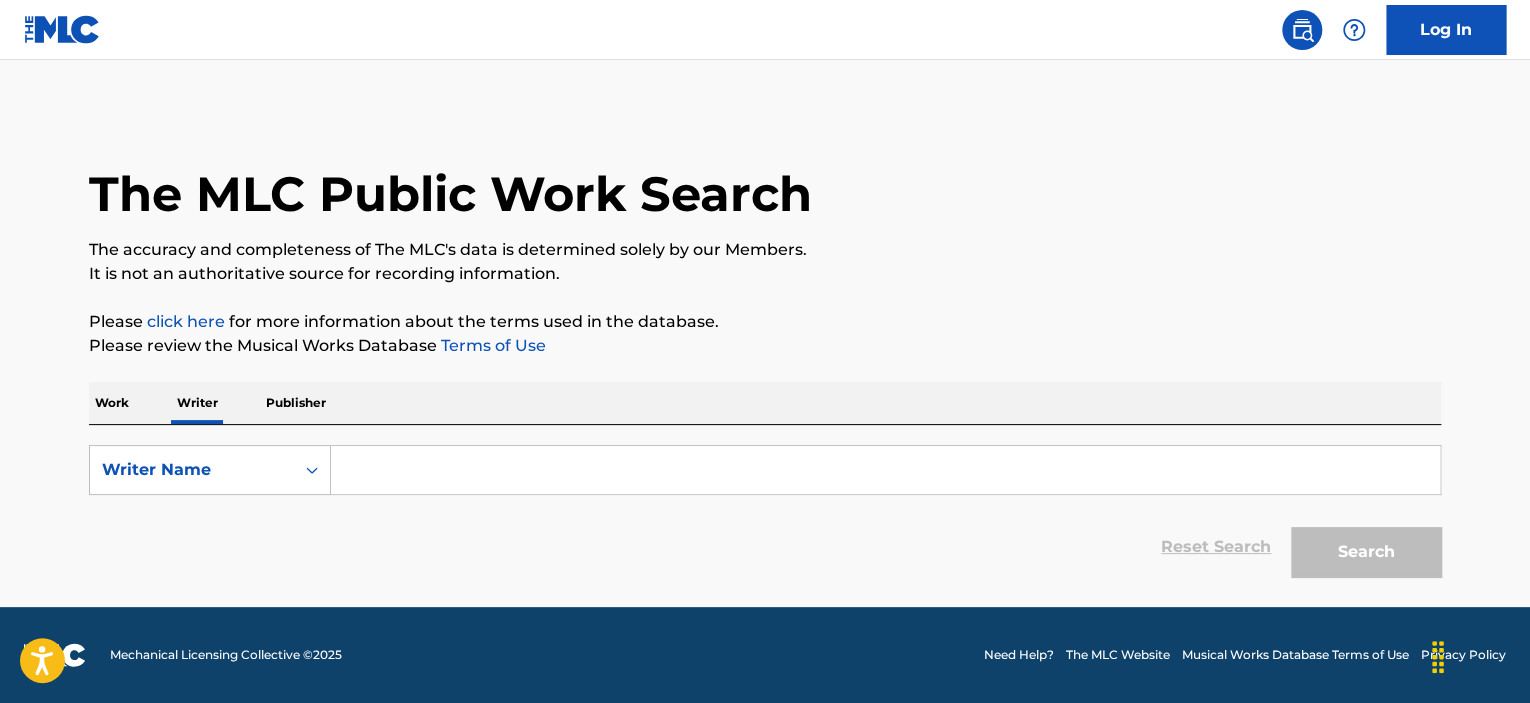 scroll, scrollTop: 0, scrollLeft: 0, axis: both 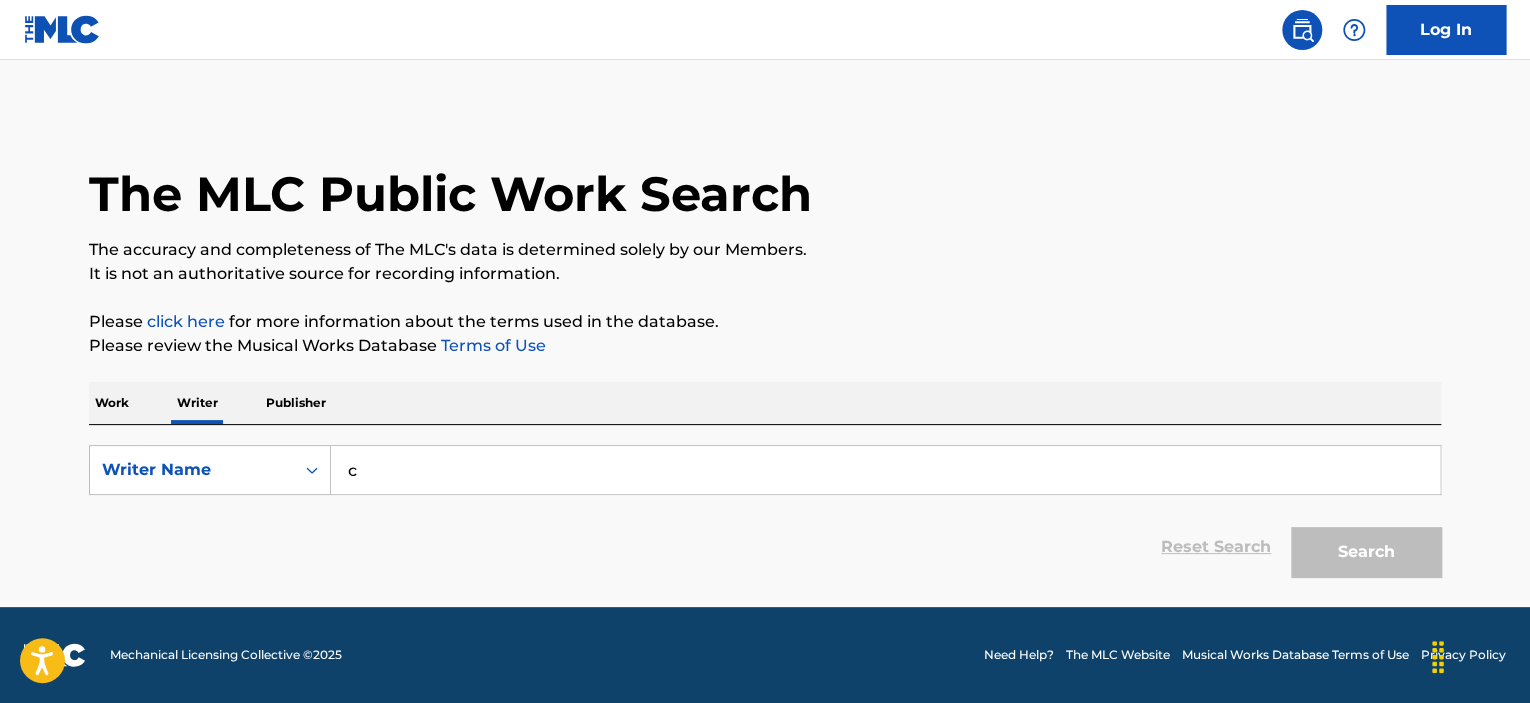 click on "c" at bounding box center [885, 470] 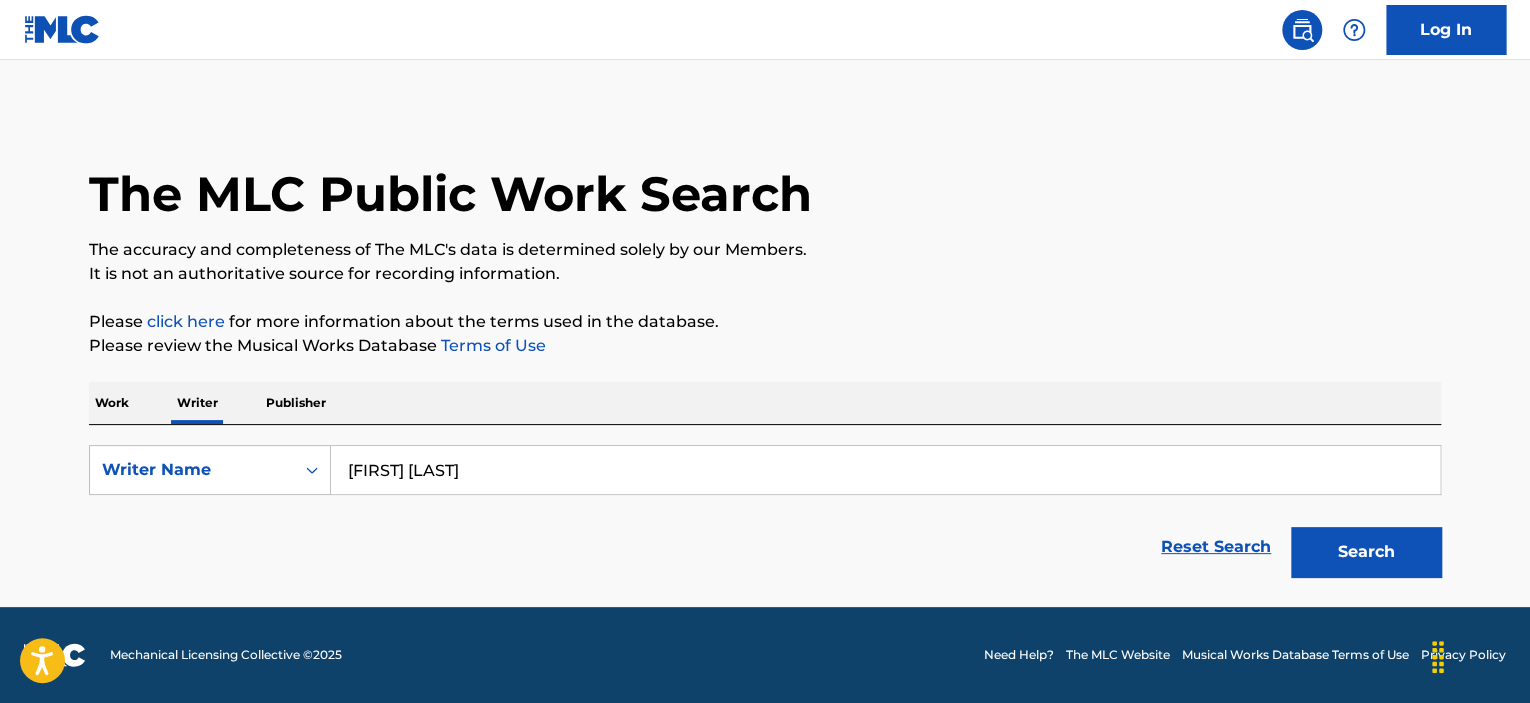 type on "[FIRST] [LAST]" 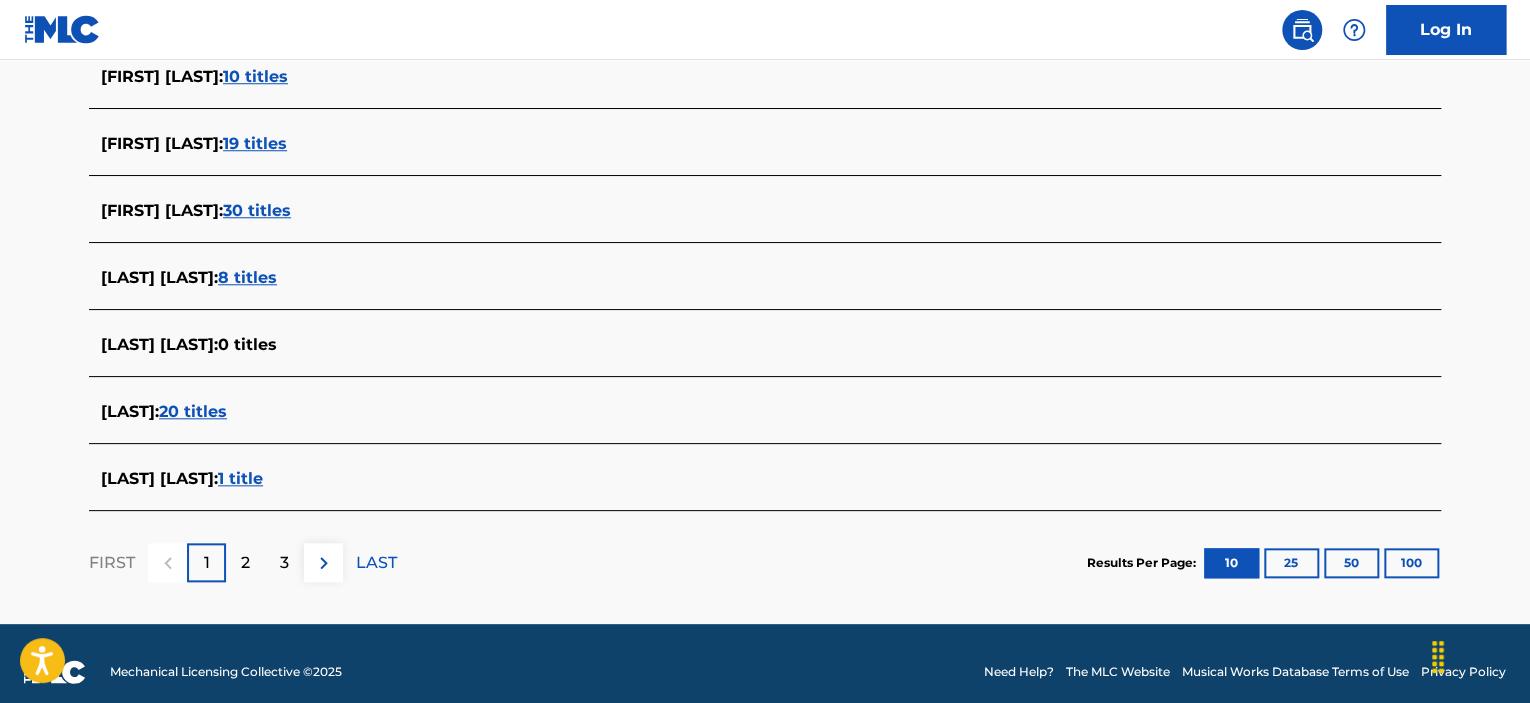 scroll, scrollTop: 794, scrollLeft: 0, axis: vertical 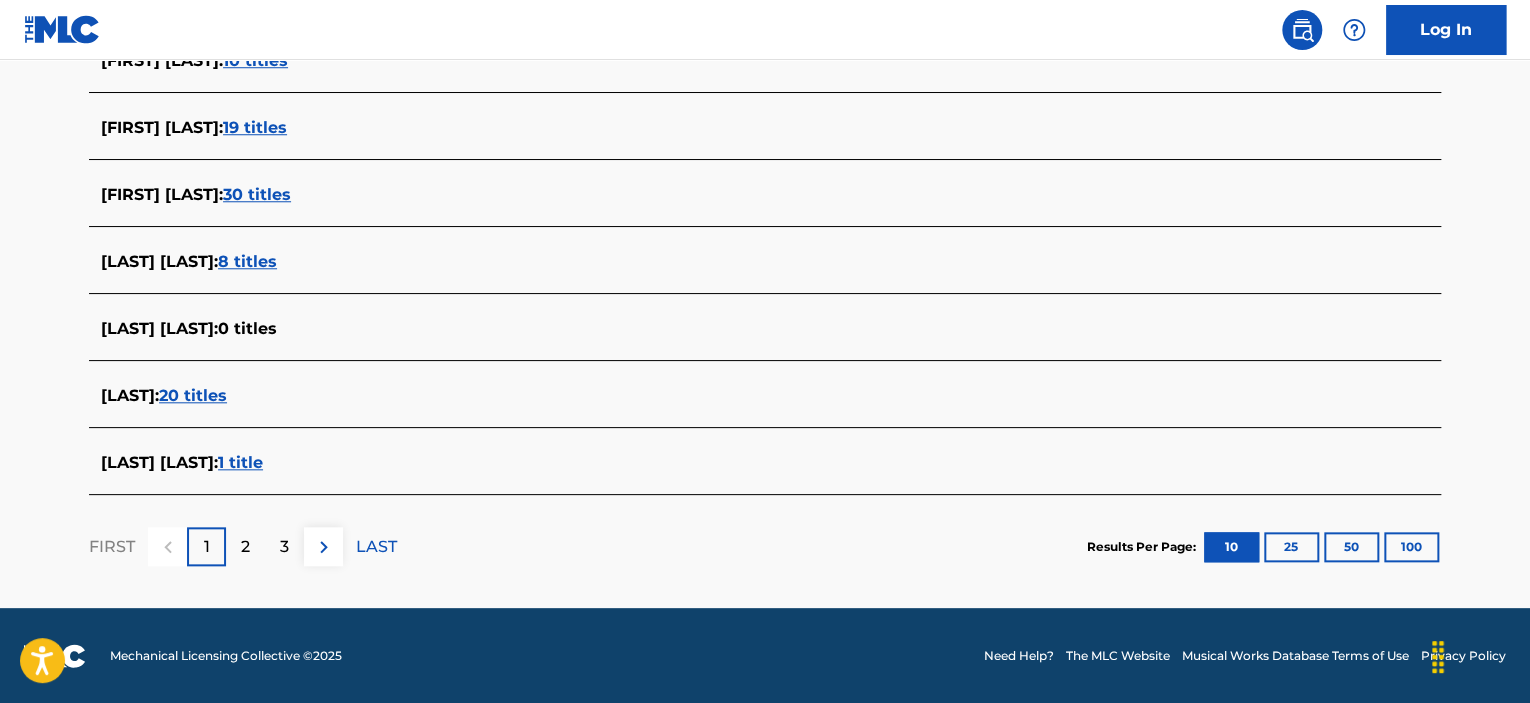 click on "2" at bounding box center (245, 546) 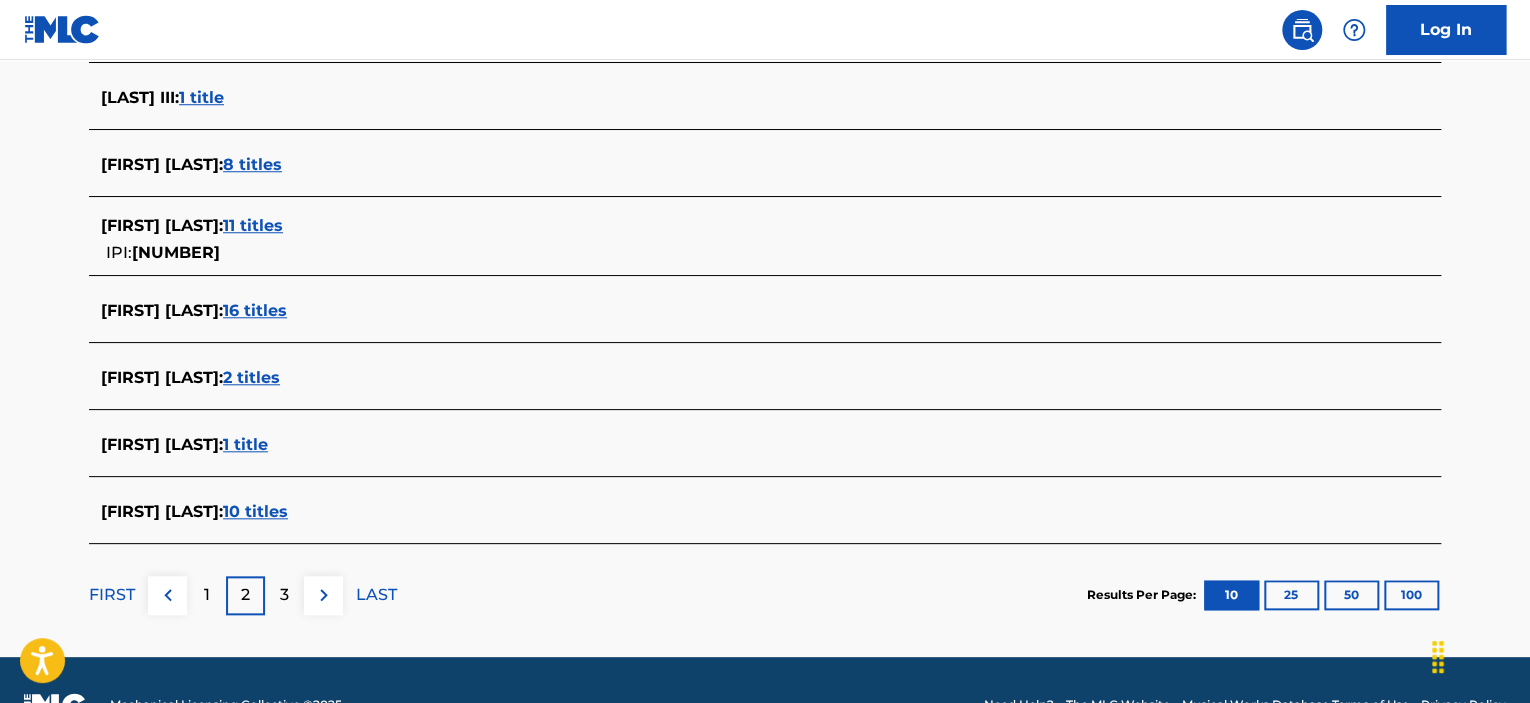 scroll, scrollTop: 754, scrollLeft: 0, axis: vertical 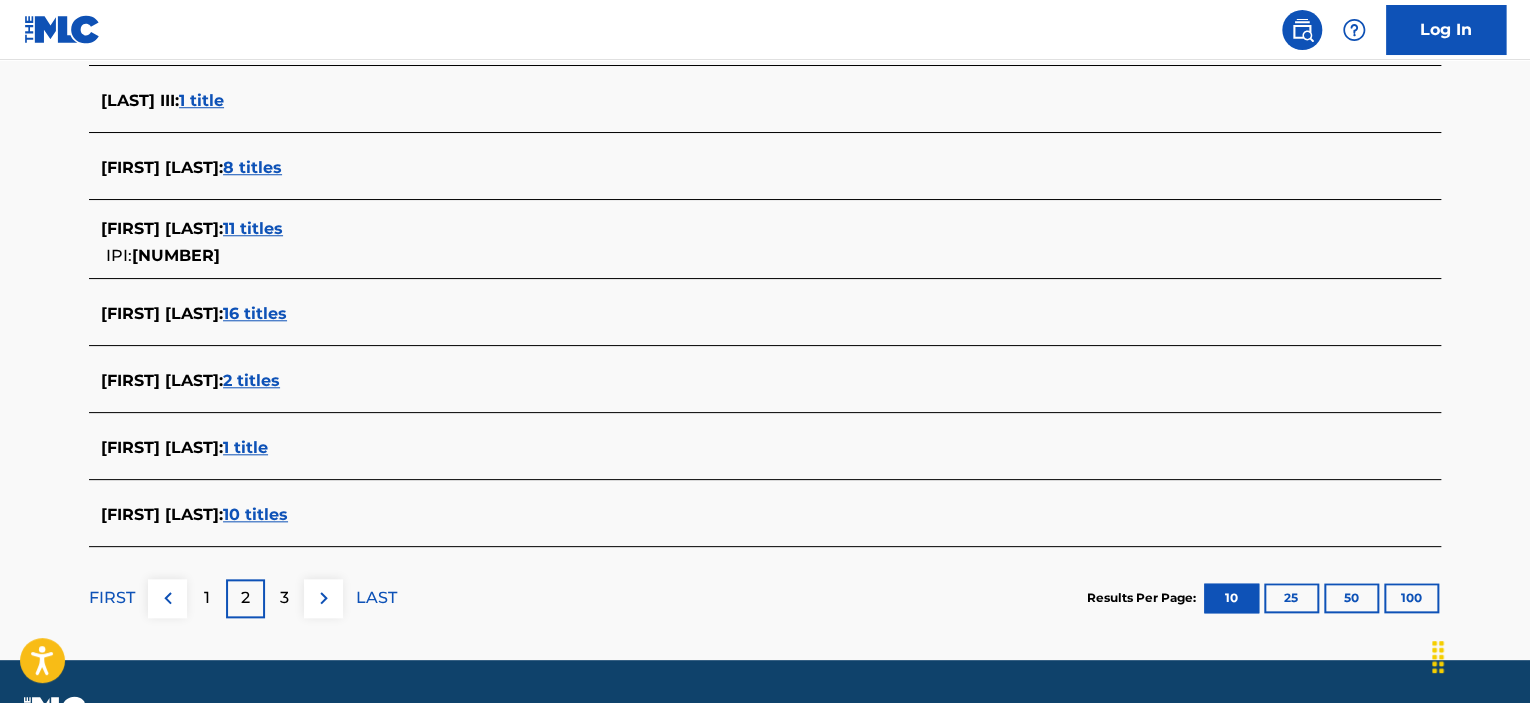 click on "3" at bounding box center (284, 598) 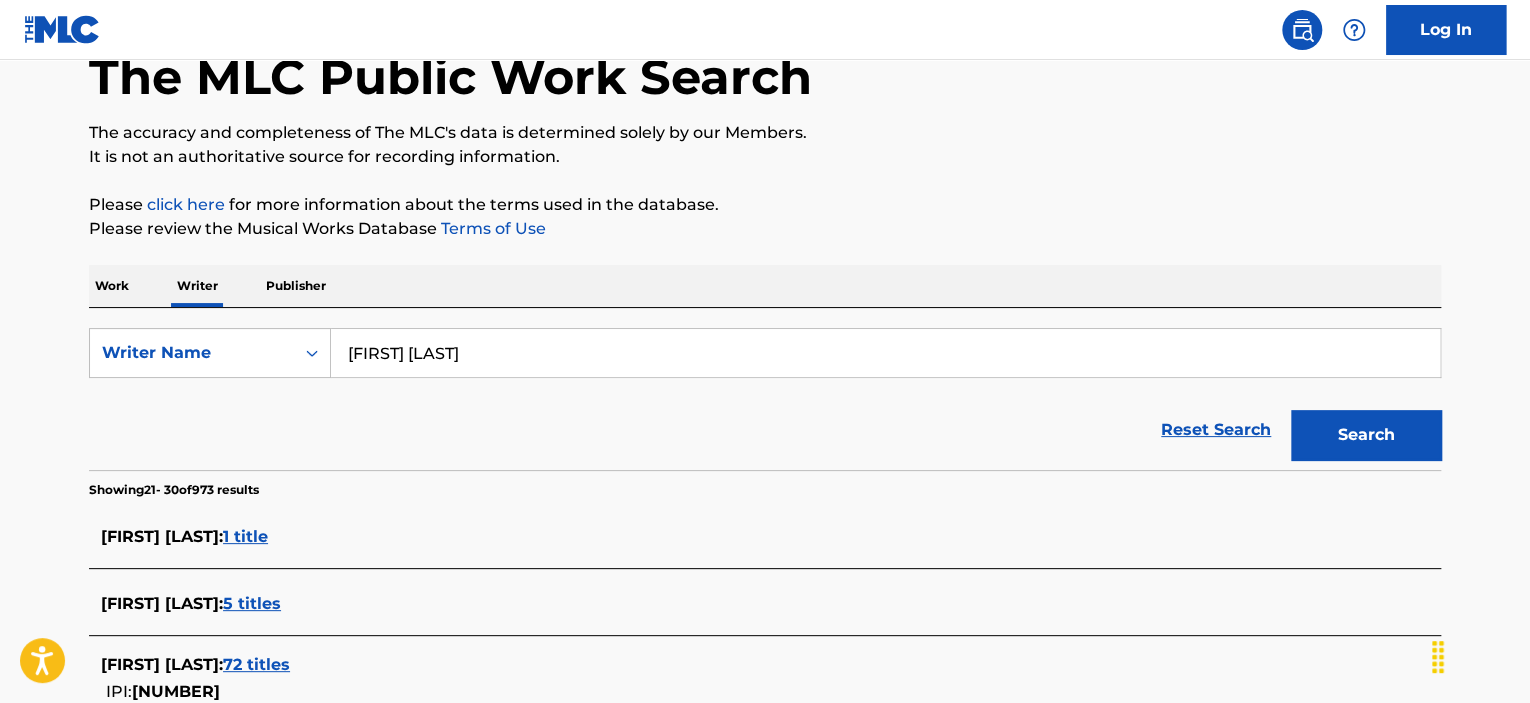 scroll, scrollTop: 754, scrollLeft: 0, axis: vertical 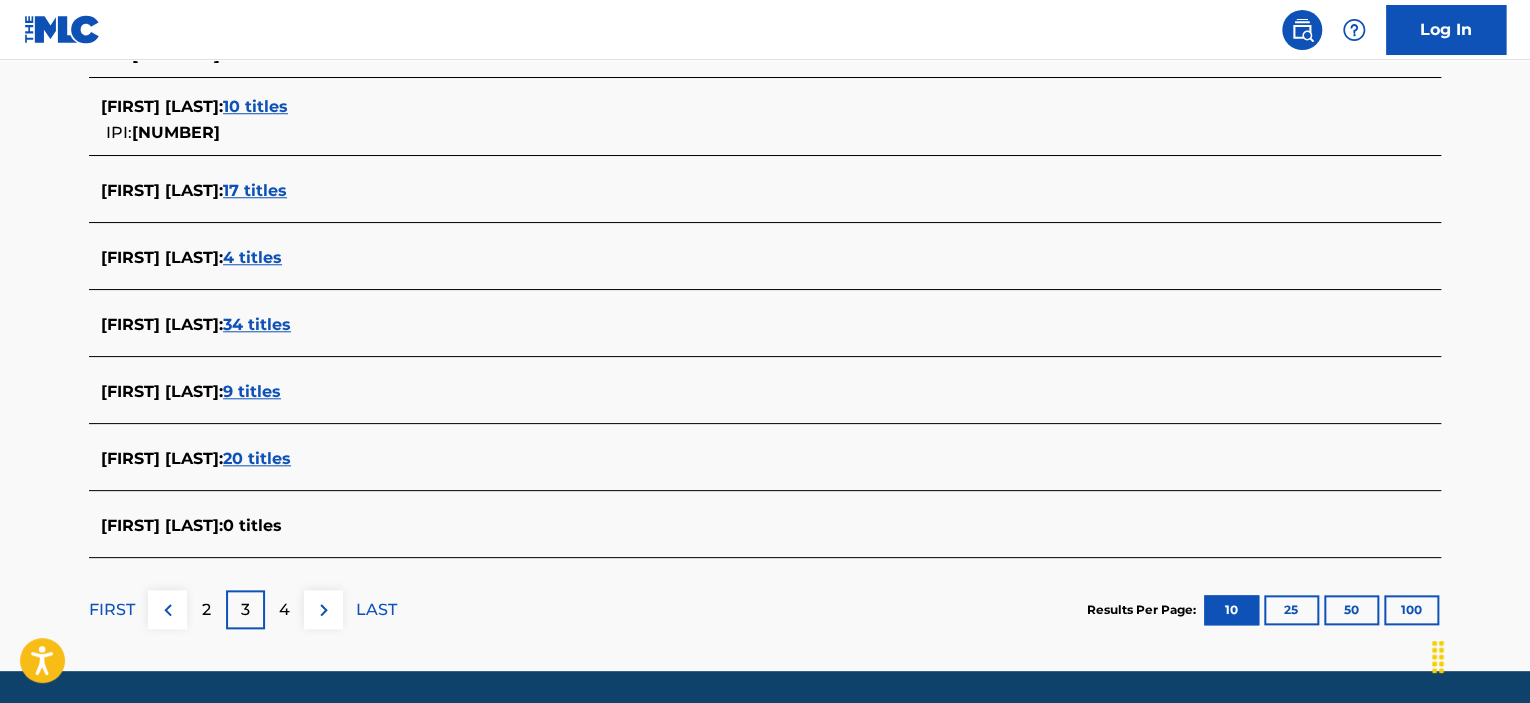 click at bounding box center [324, 610] 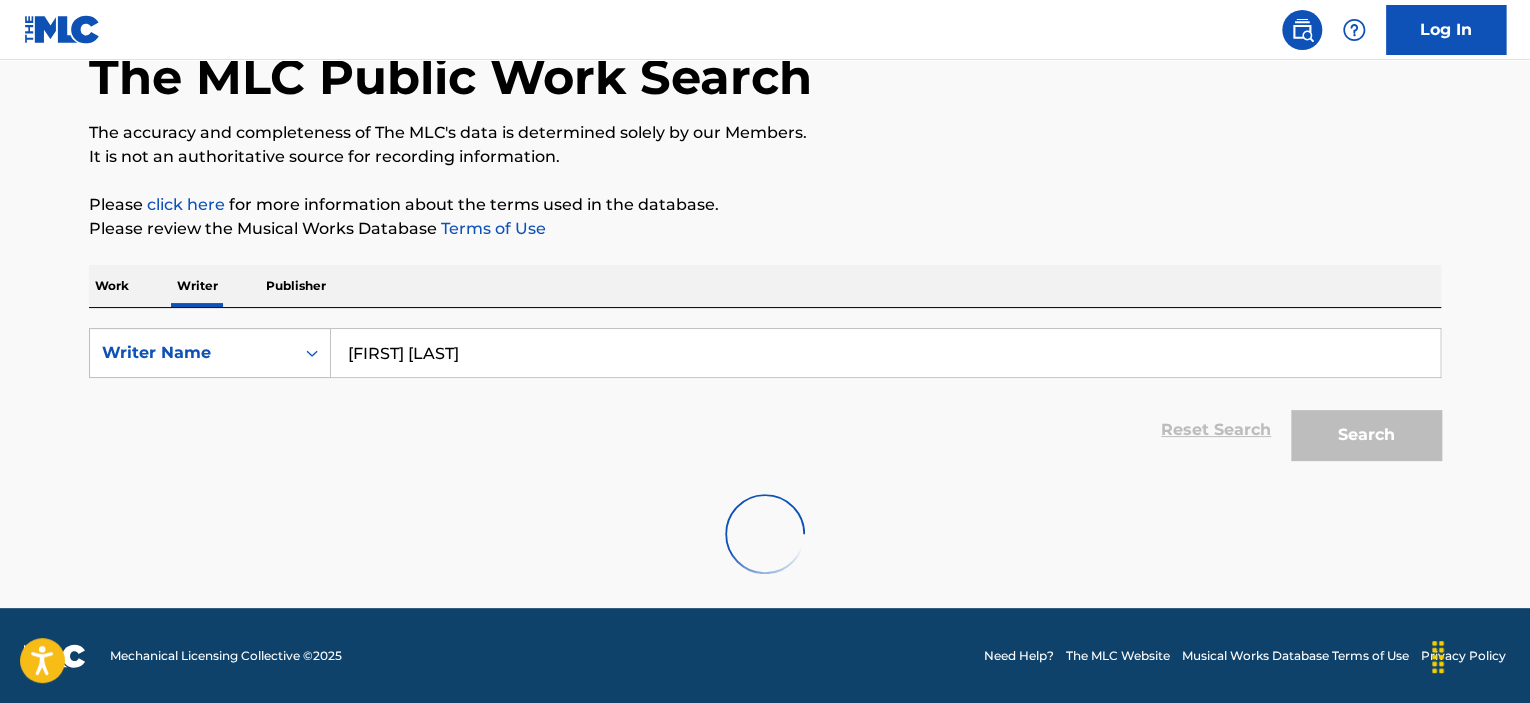 scroll, scrollTop: 754, scrollLeft: 0, axis: vertical 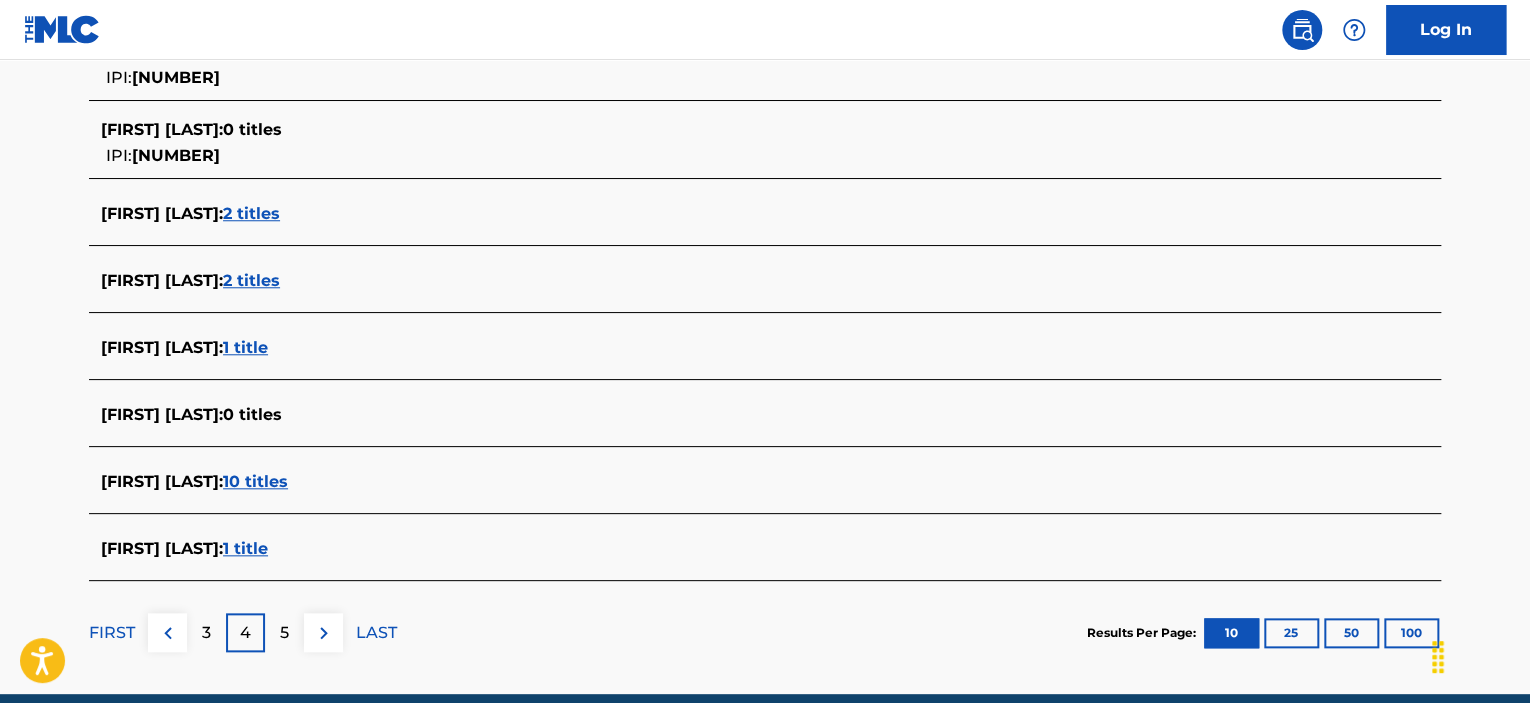 click at bounding box center (324, 633) 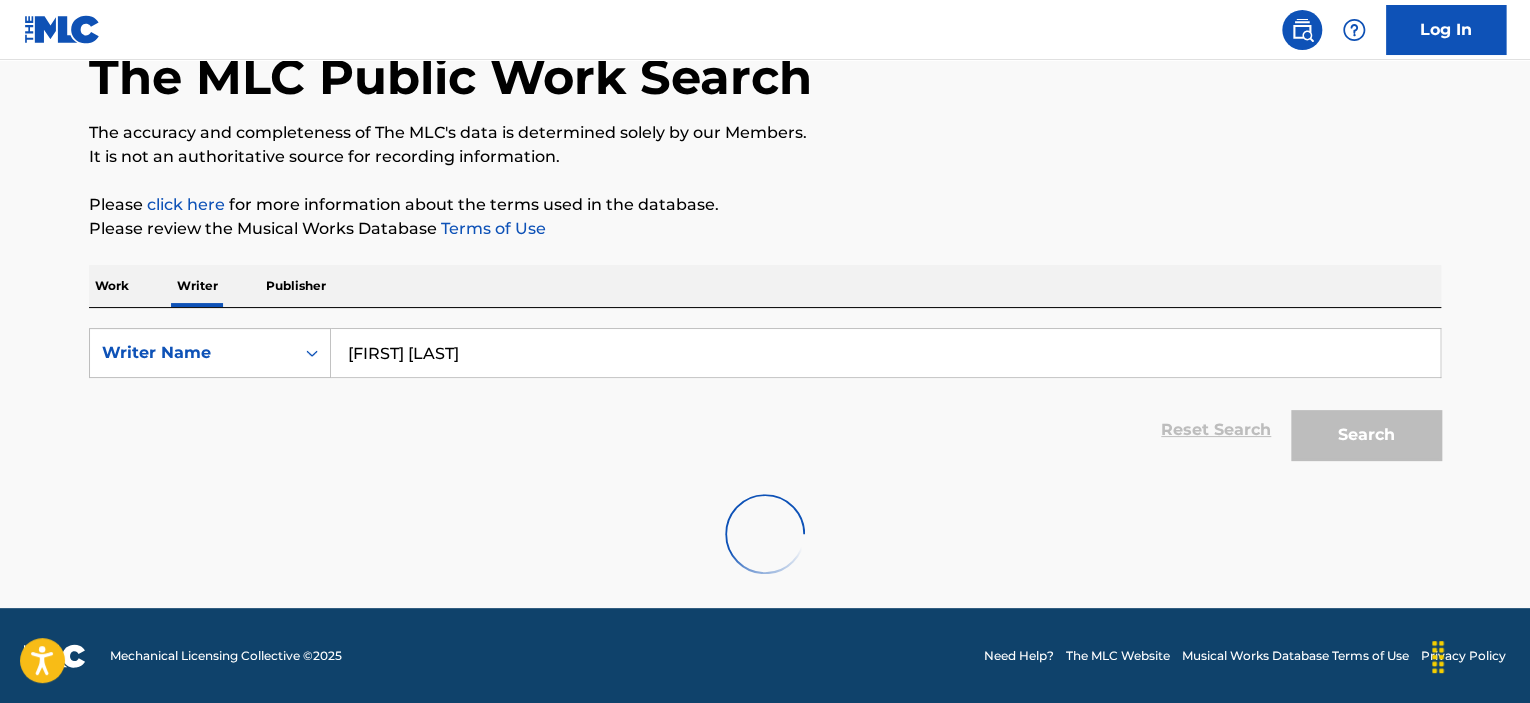 scroll, scrollTop: 754, scrollLeft: 0, axis: vertical 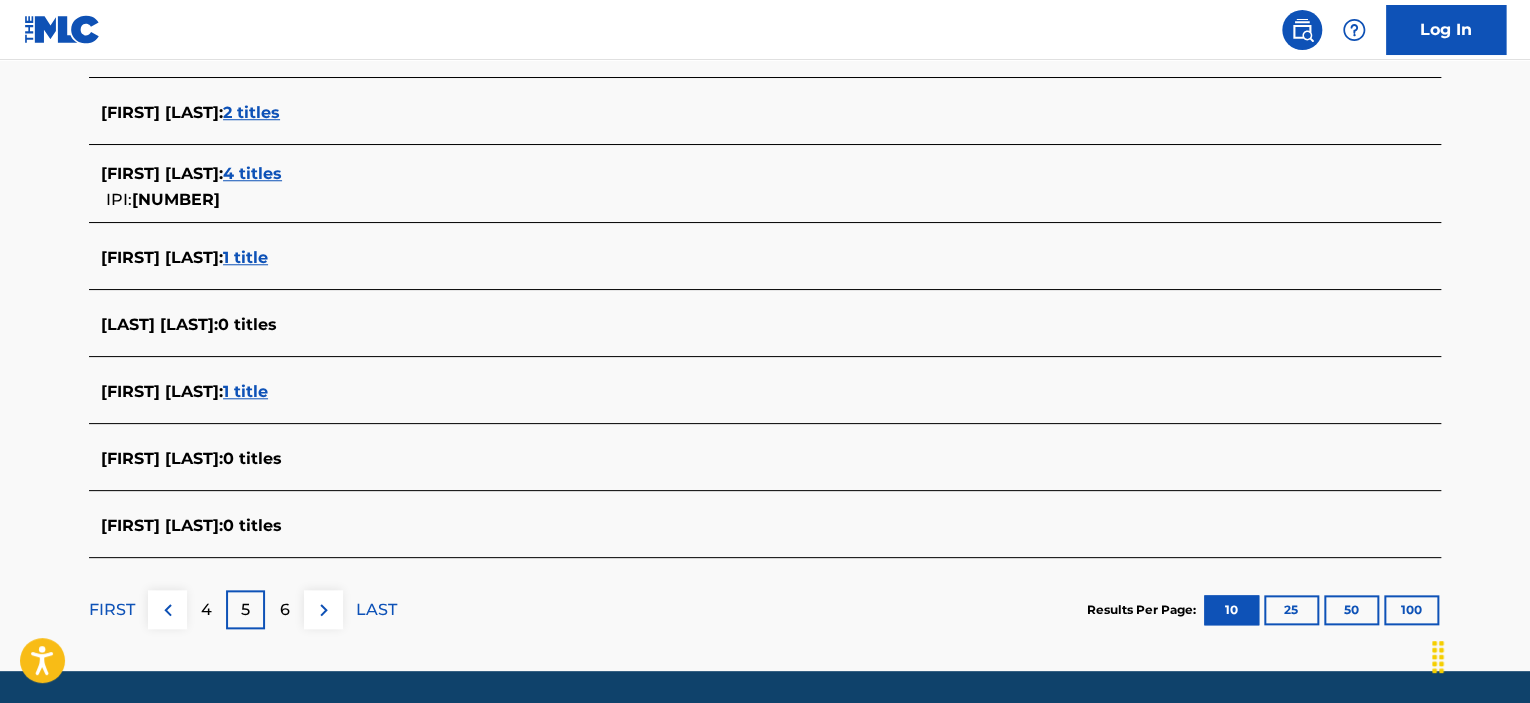 click at bounding box center [324, 610] 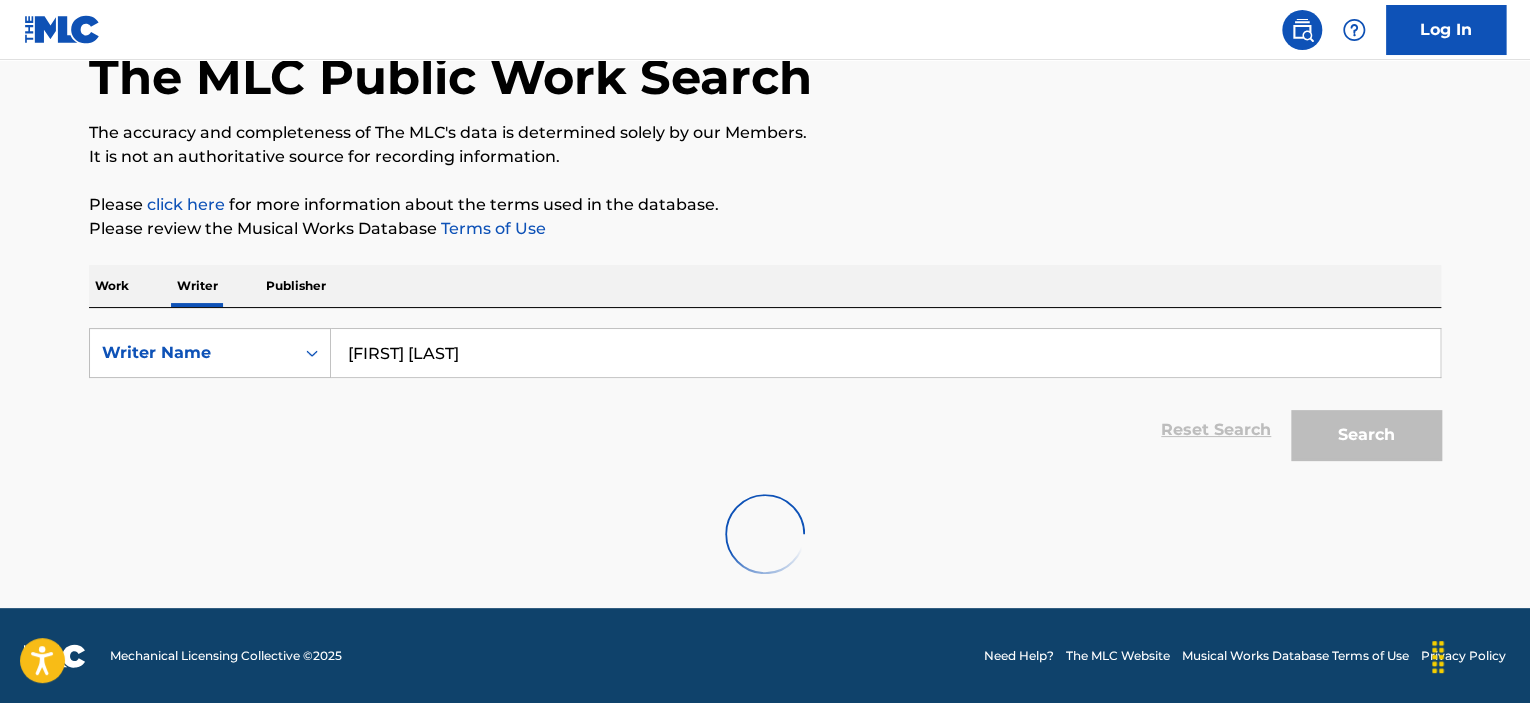 scroll, scrollTop: 754, scrollLeft: 0, axis: vertical 